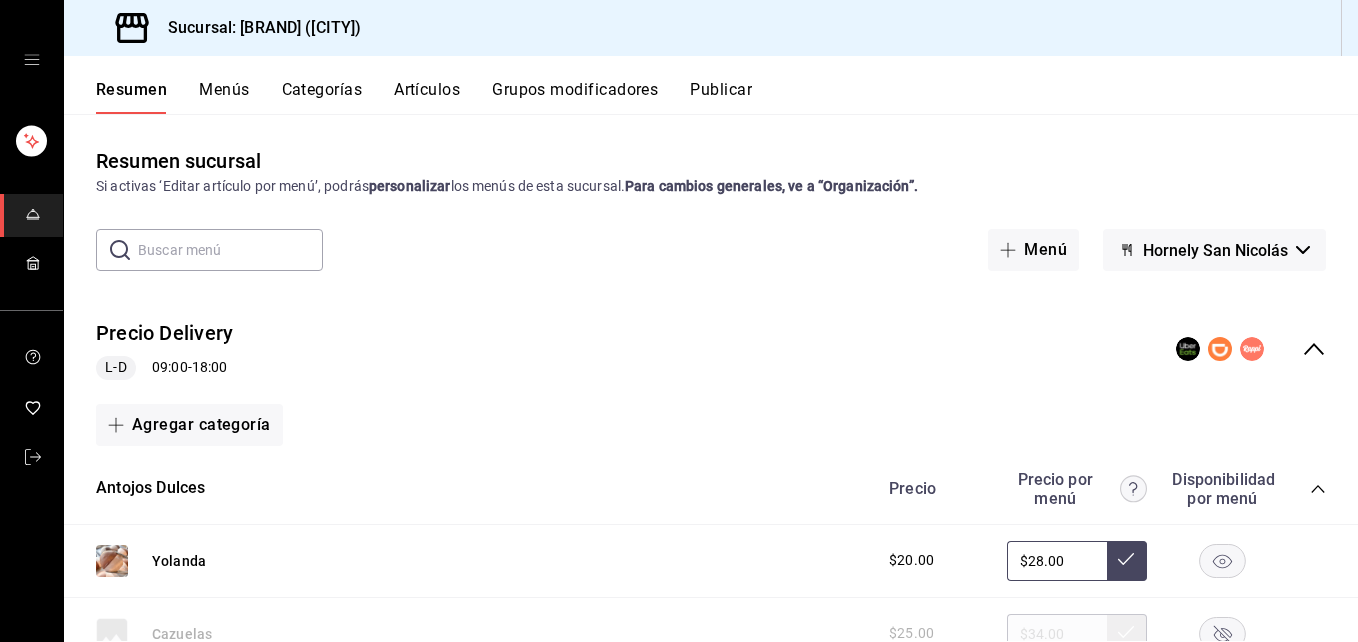 scroll, scrollTop: 0, scrollLeft: 0, axis: both 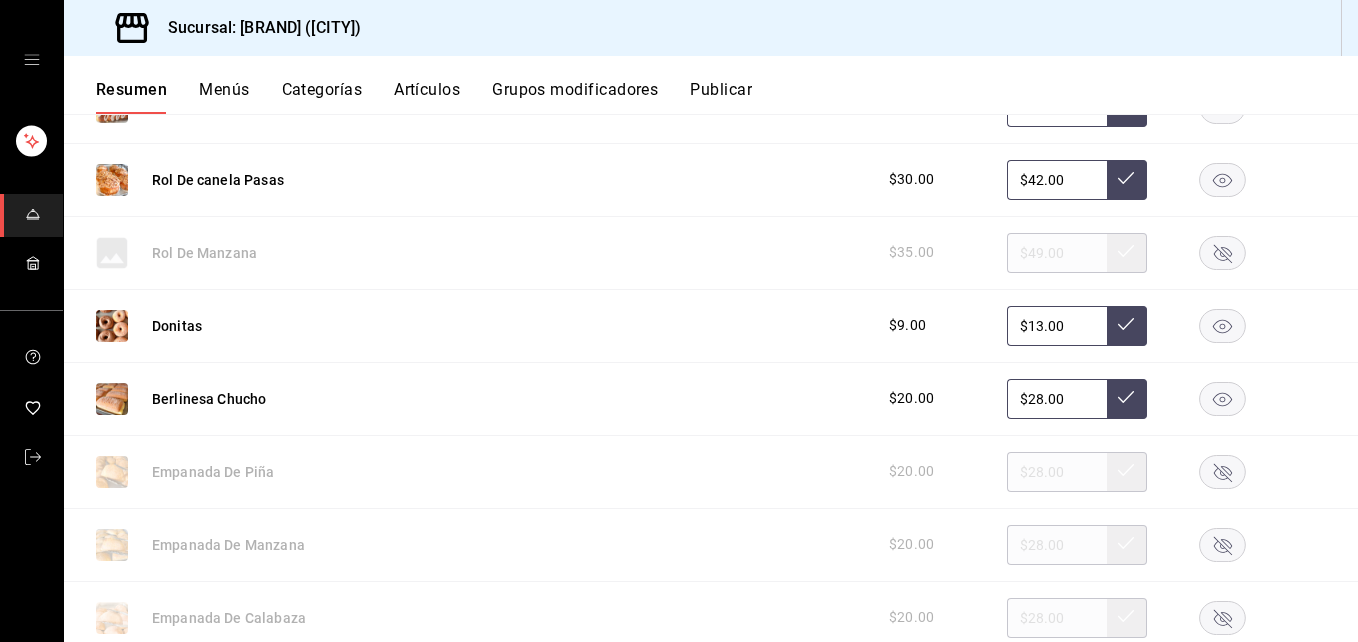 click 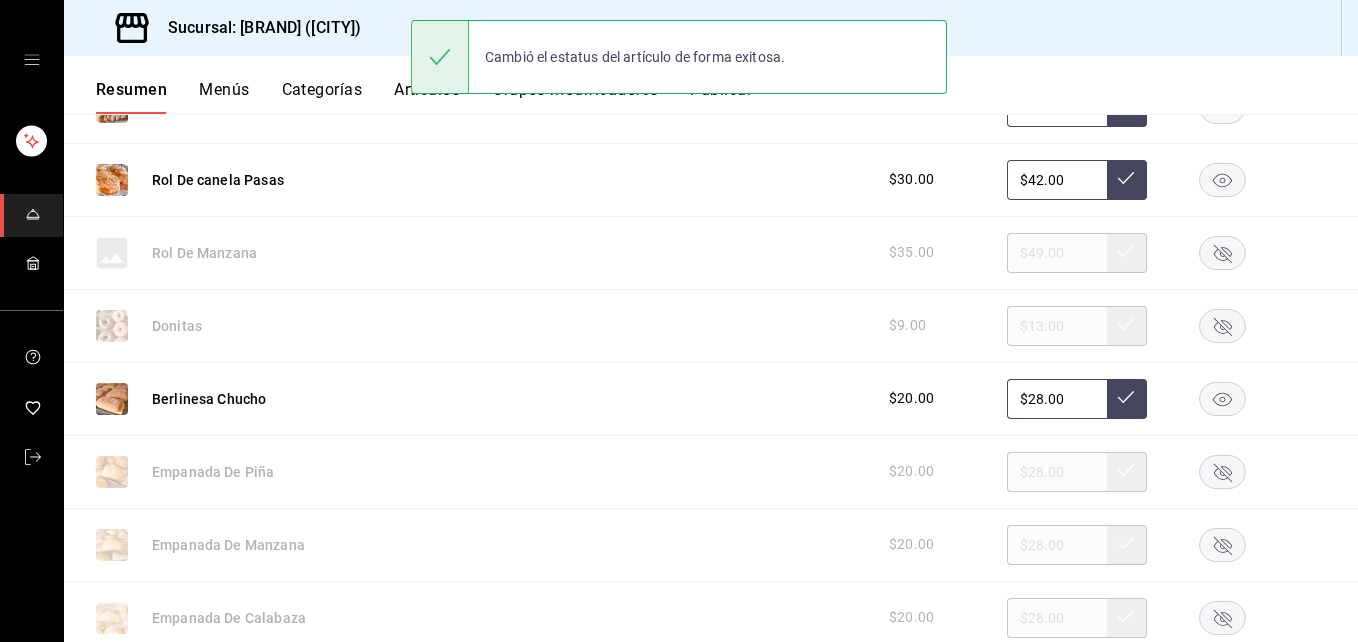 click 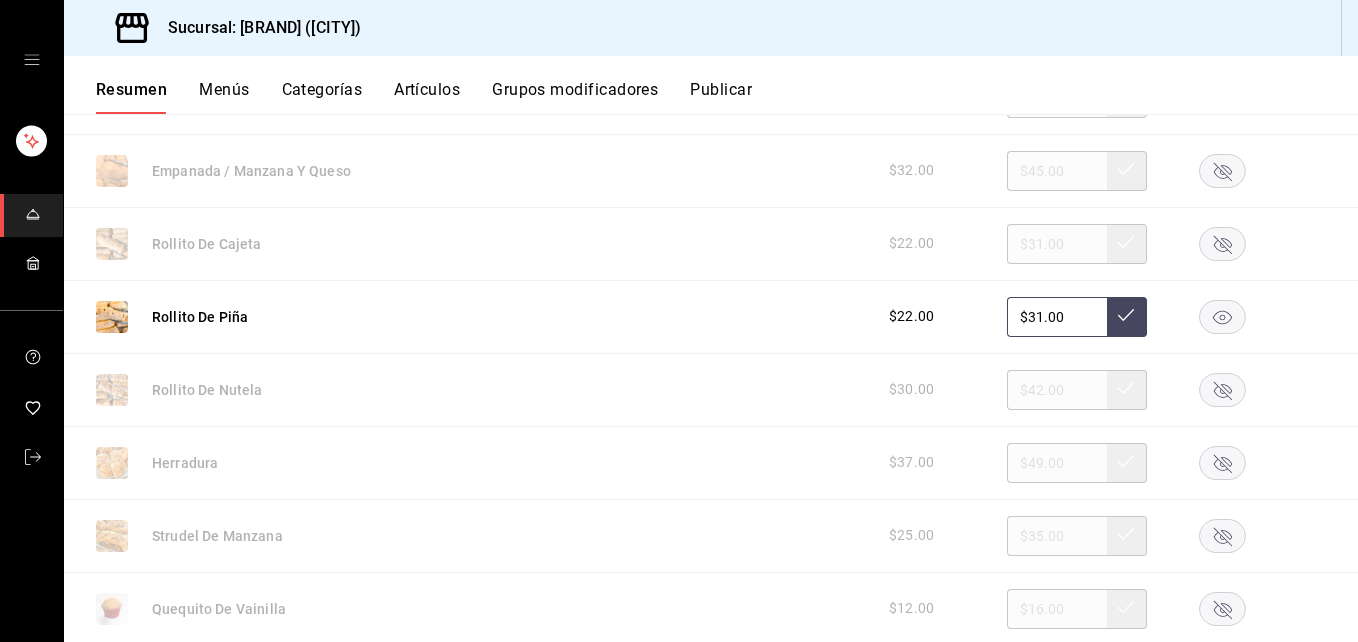 scroll, scrollTop: 1200, scrollLeft: 0, axis: vertical 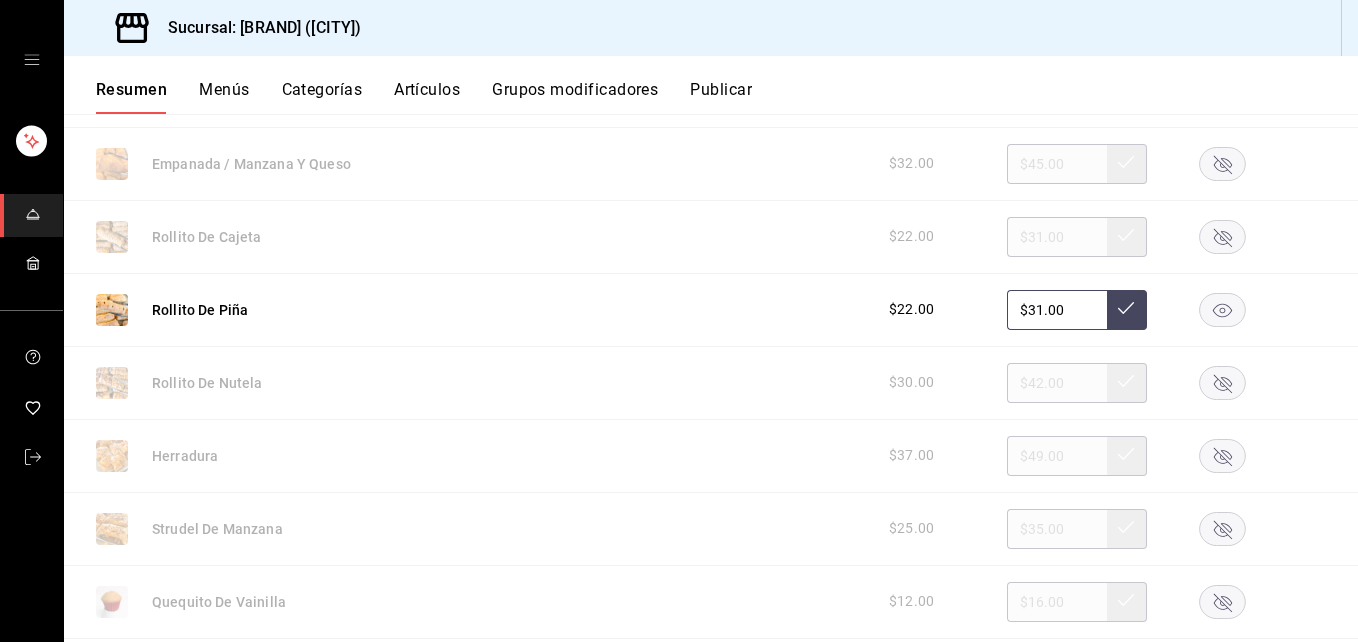 click 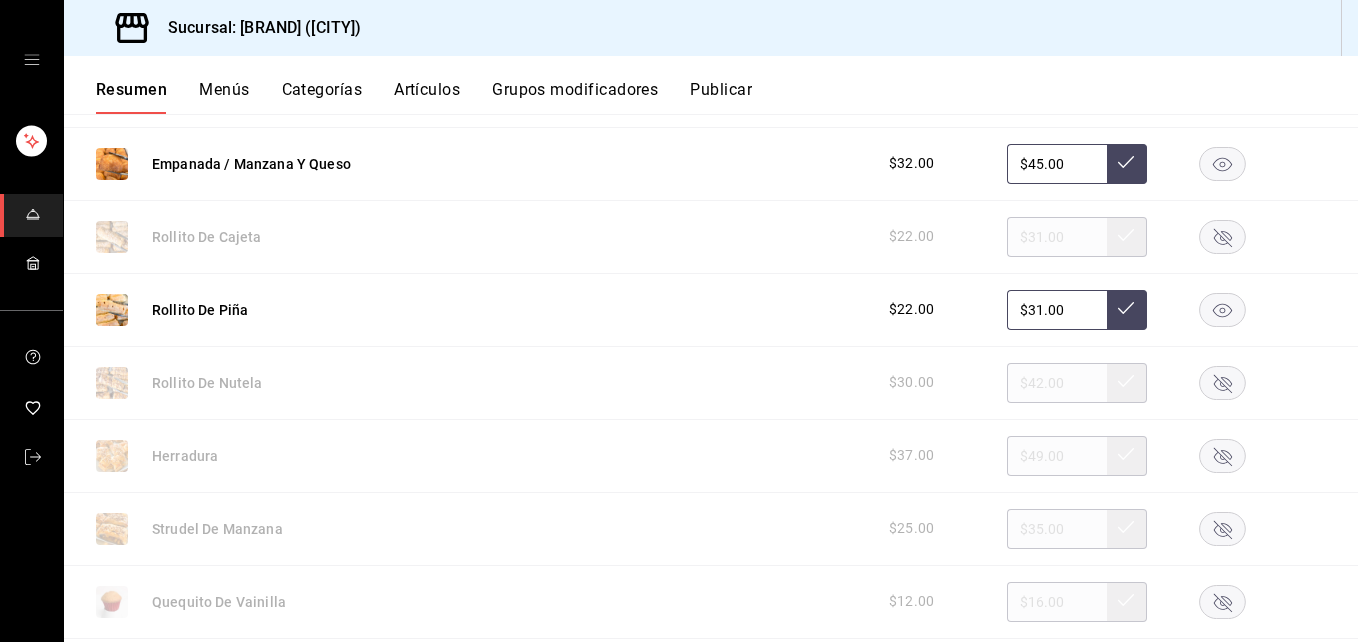 click 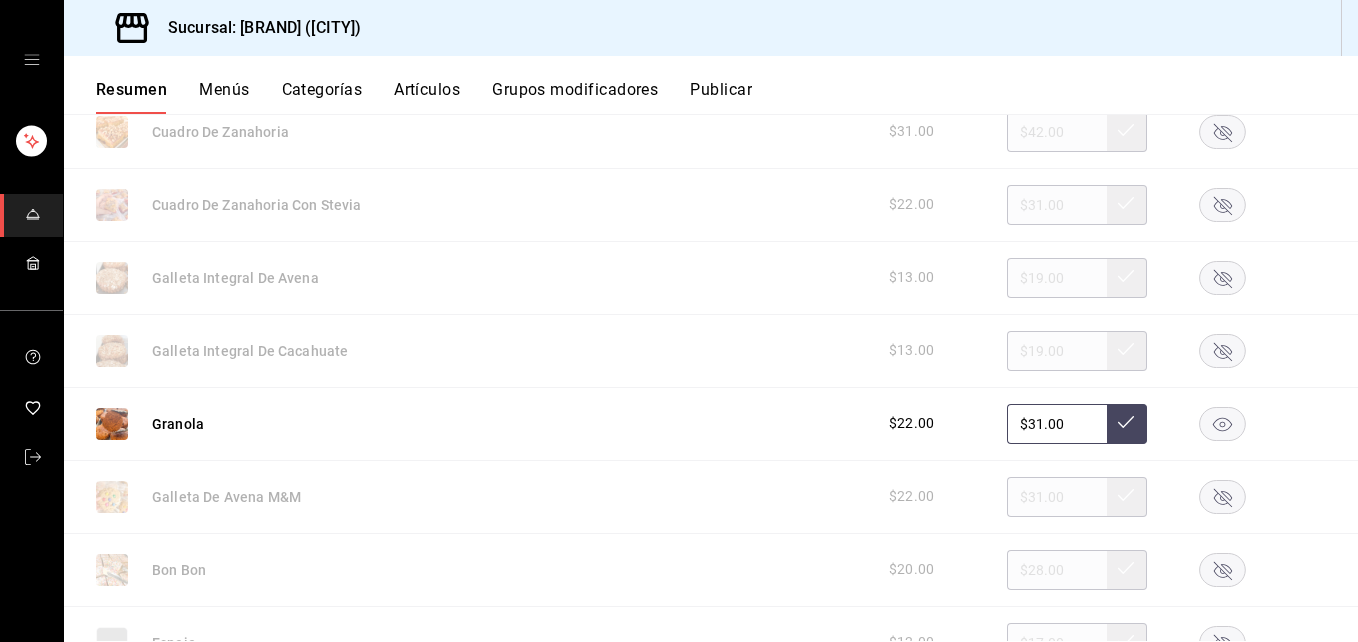 scroll, scrollTop: 2700, scrollLeft: 0, axis: vertical 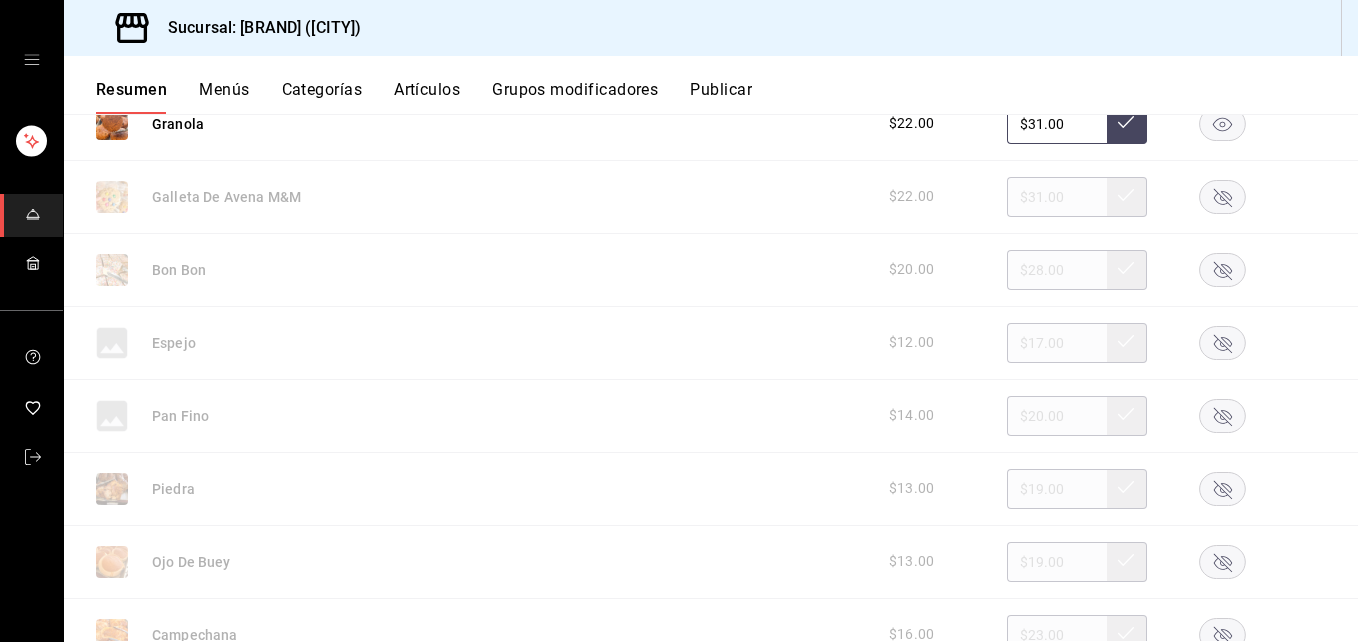 click 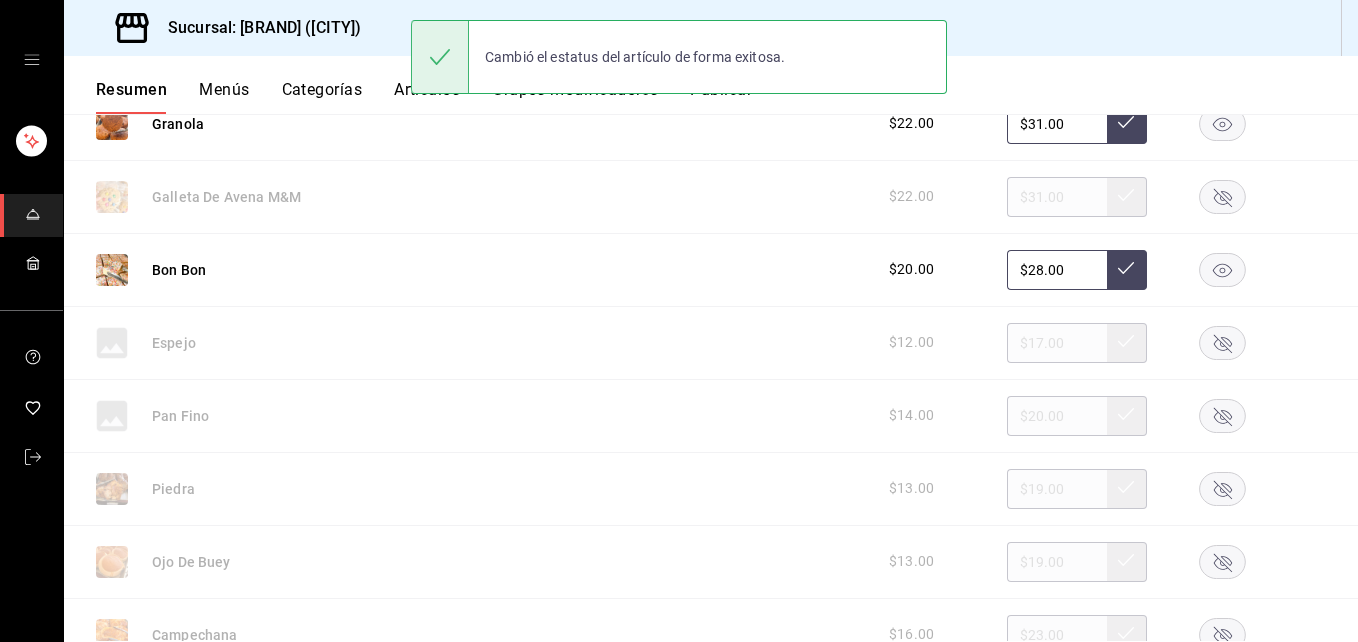 click 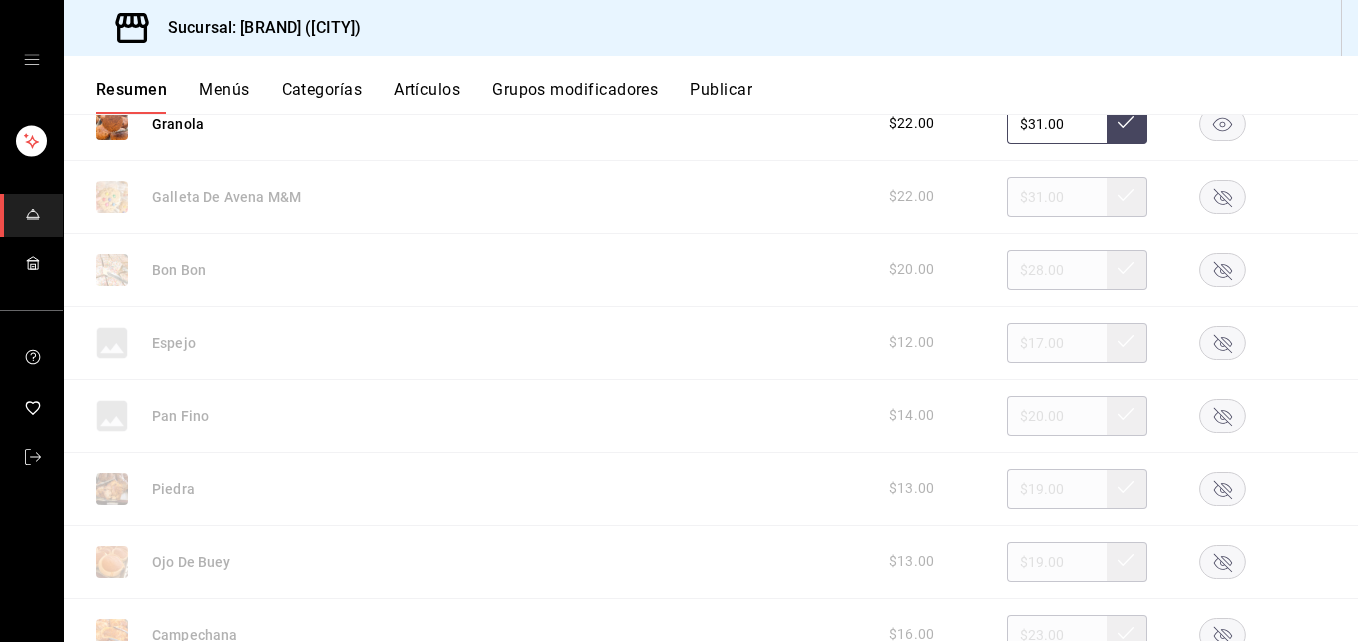 click 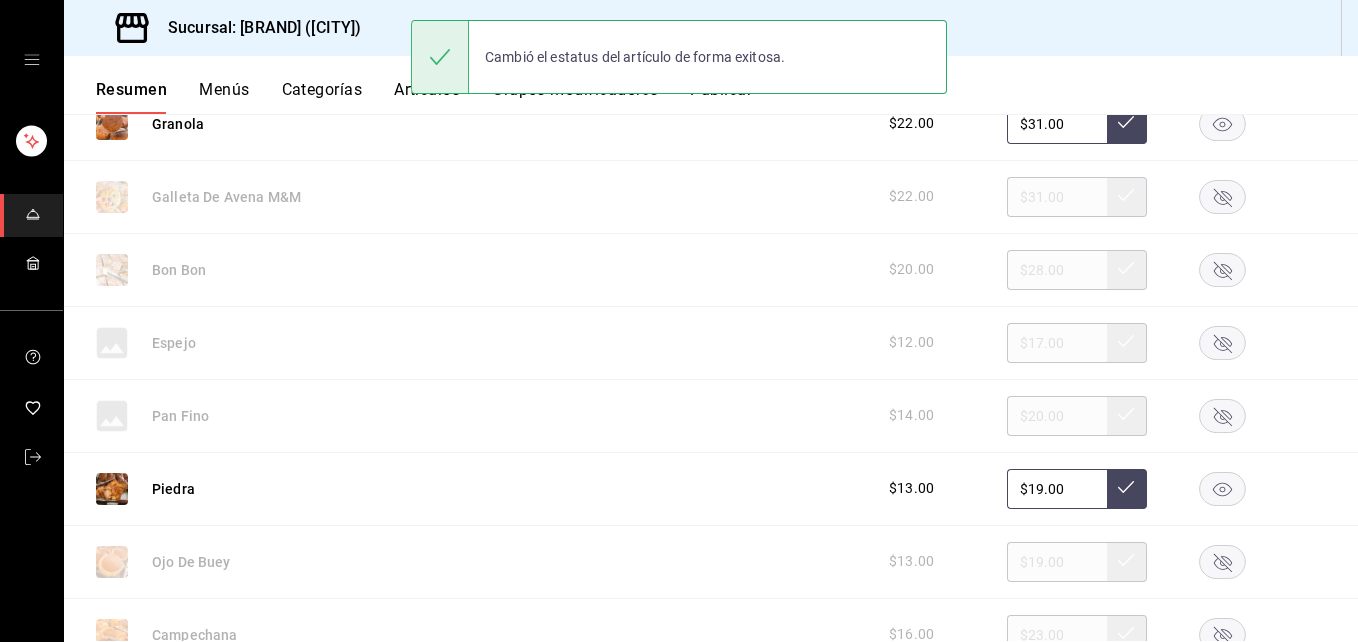 scroll, scrollTop: 3000, scrollLeft: 0, axis: vertical 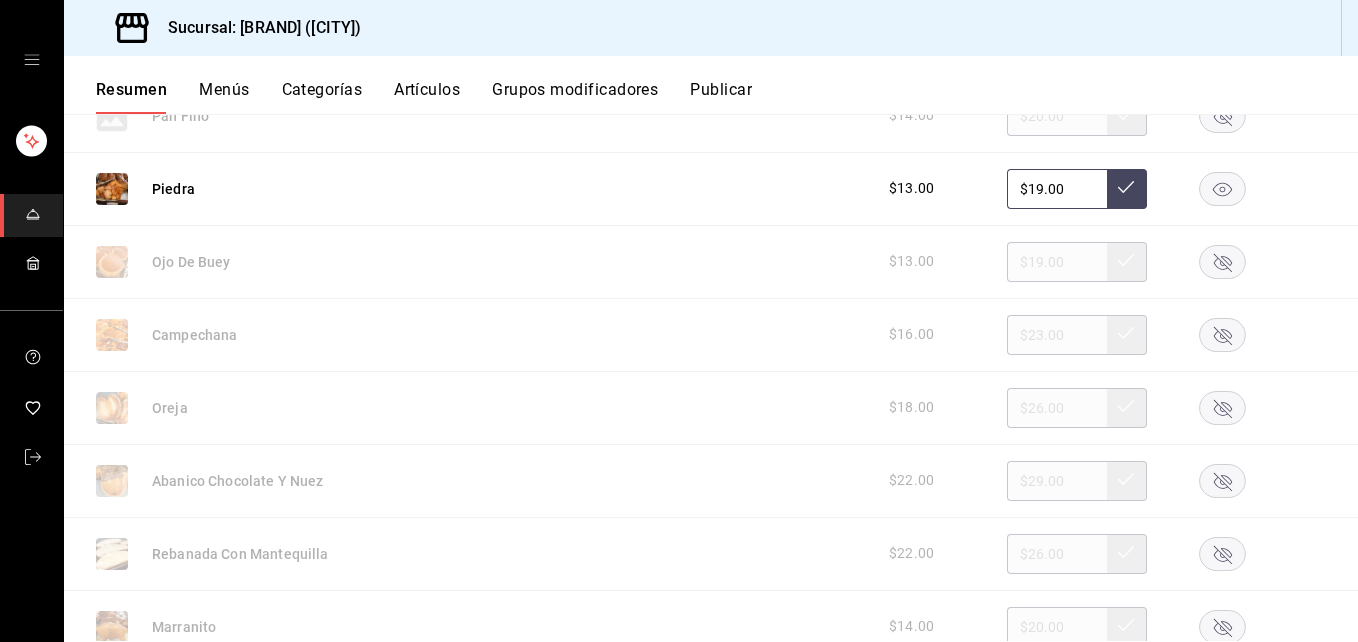 click 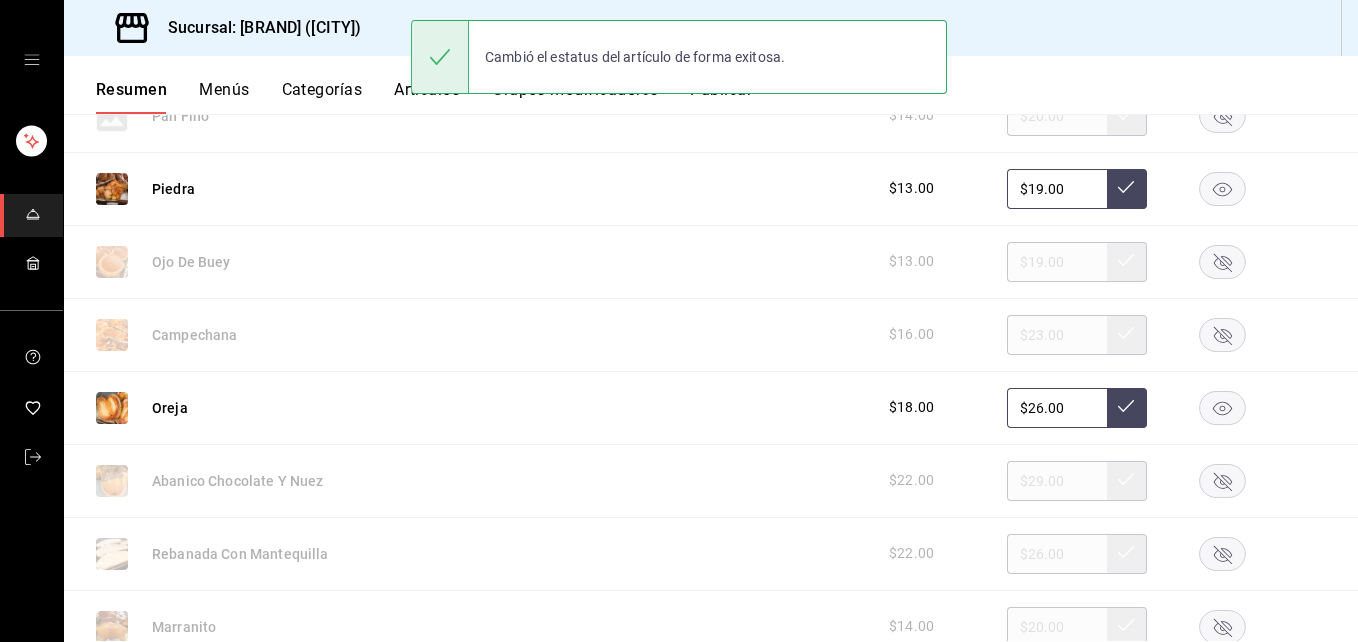 scroll, scrollTop: 3300, scrollLeft: 0, axis: vertical 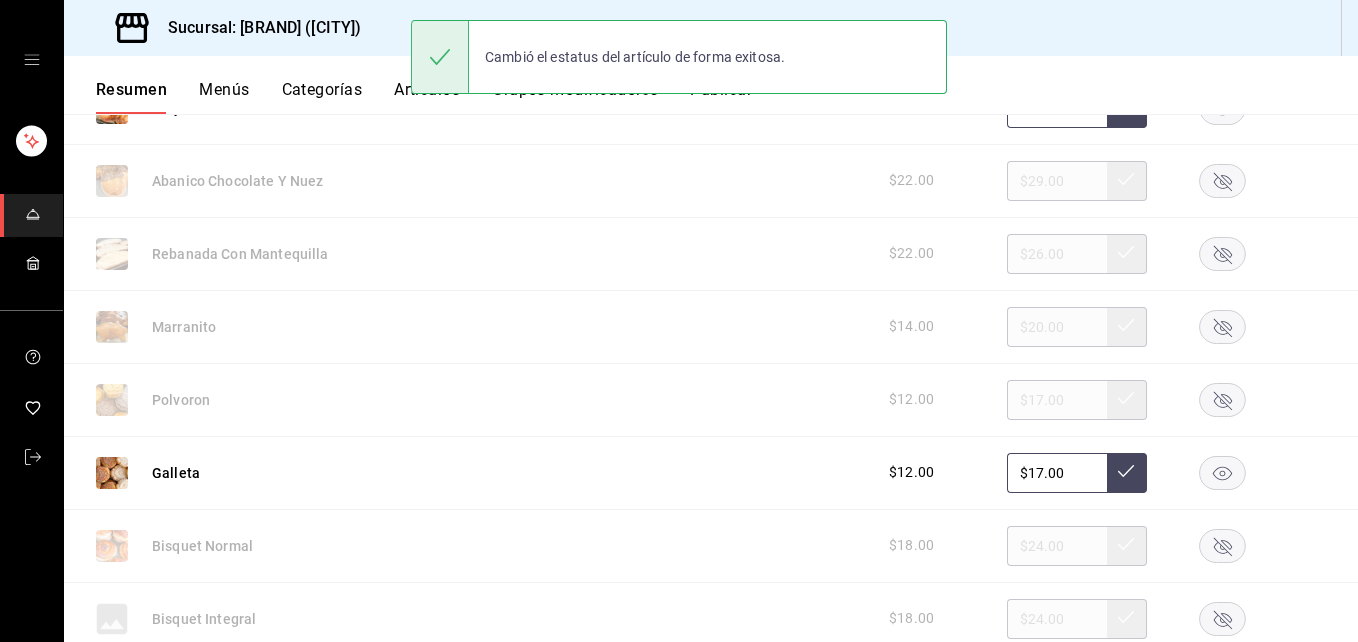 click 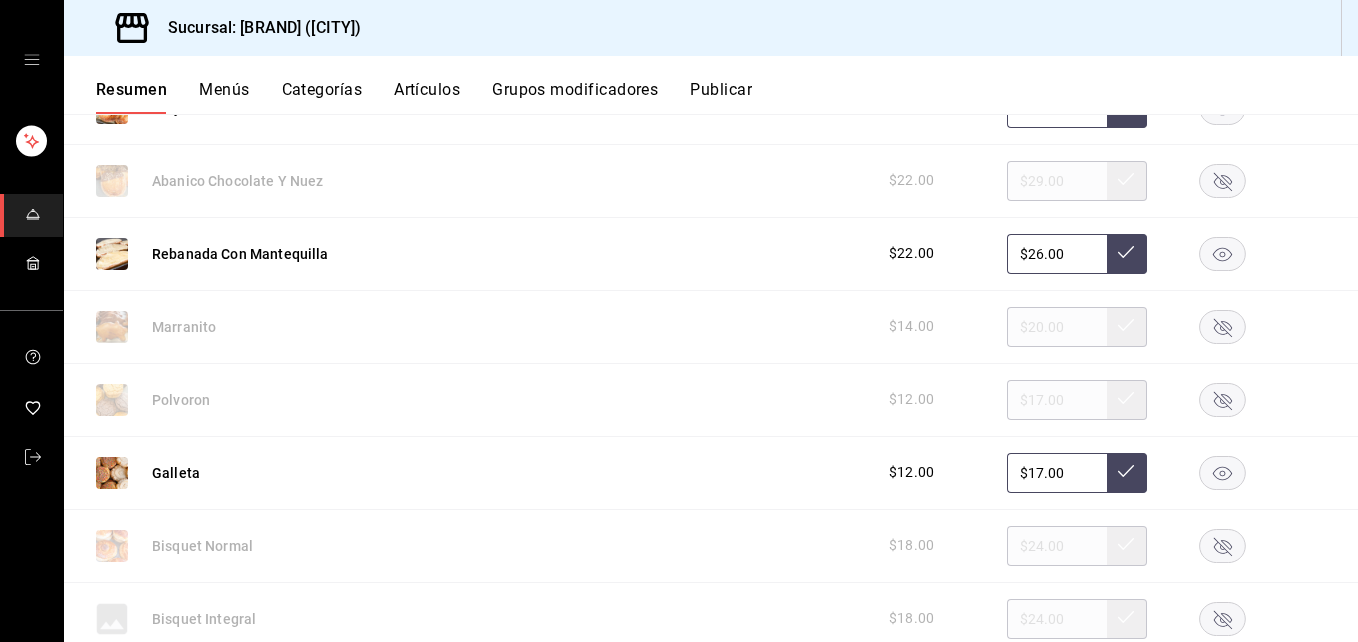click 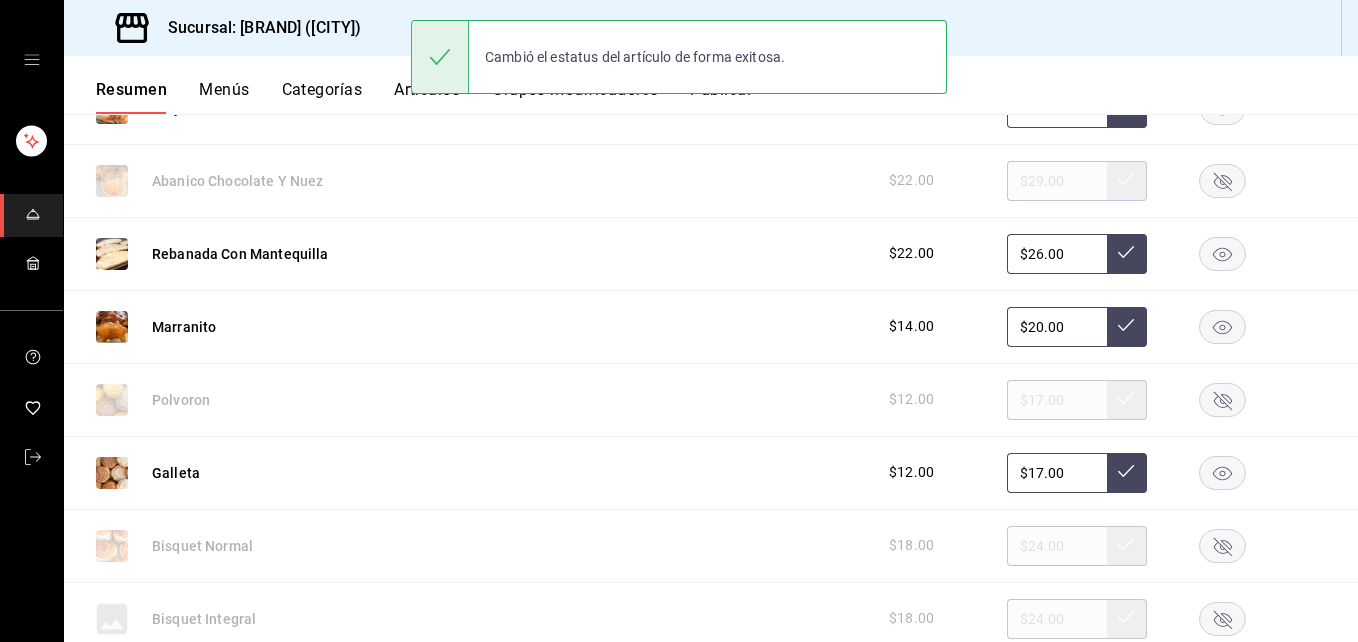click 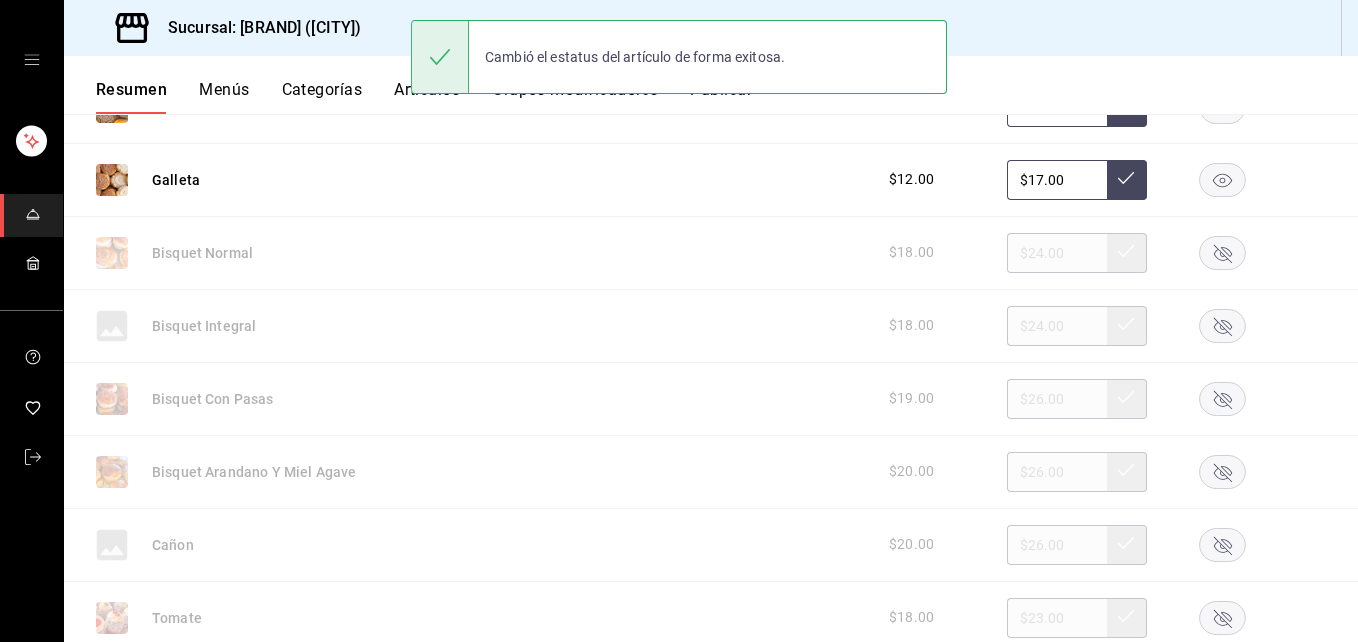 scroll, scrollTop: 3600, scrollLeft: 0, axis: vertical 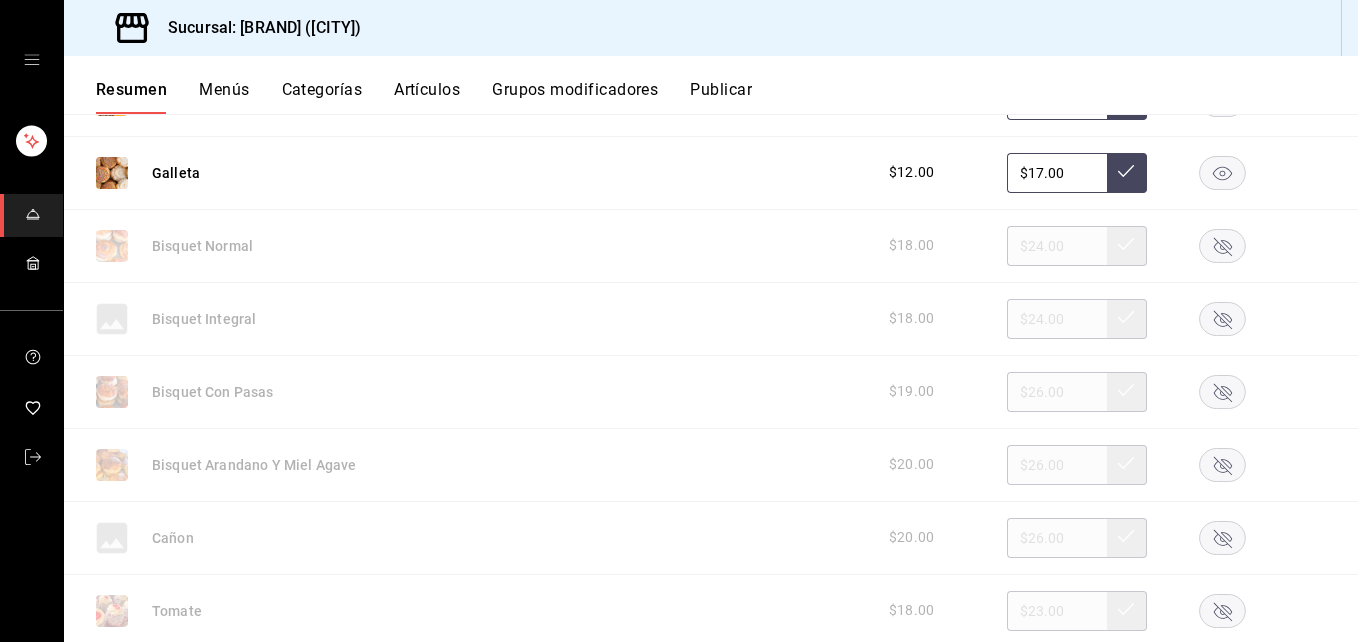 click 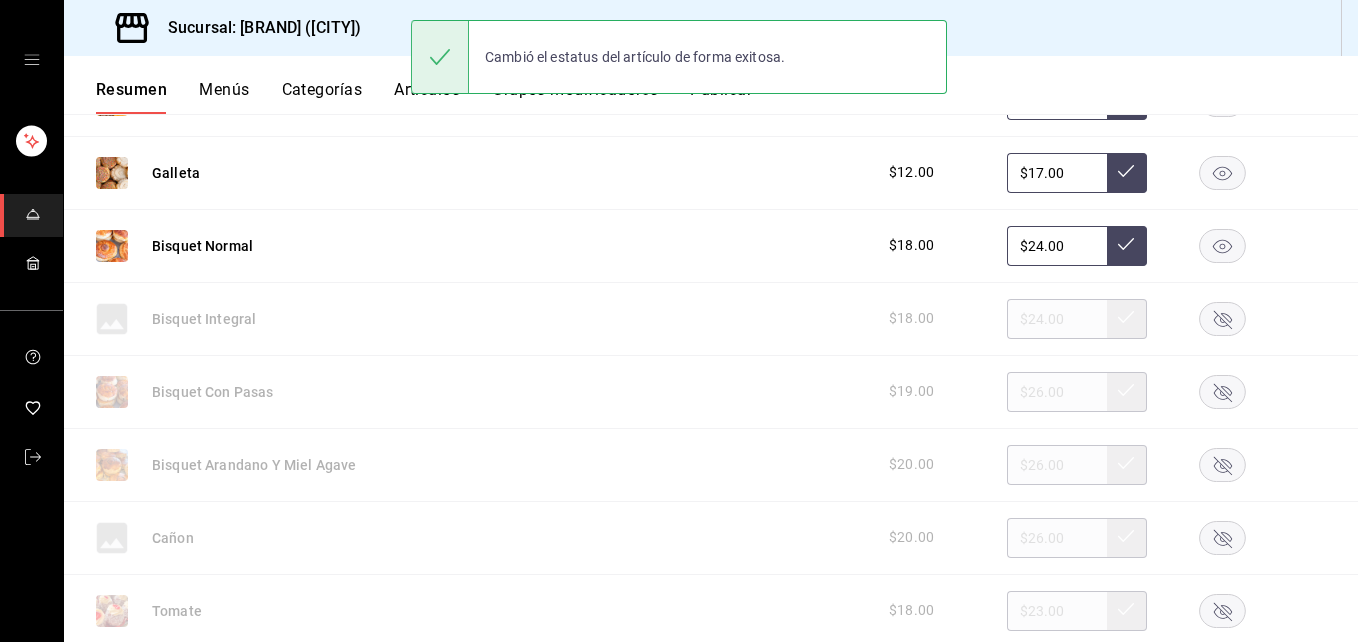 click 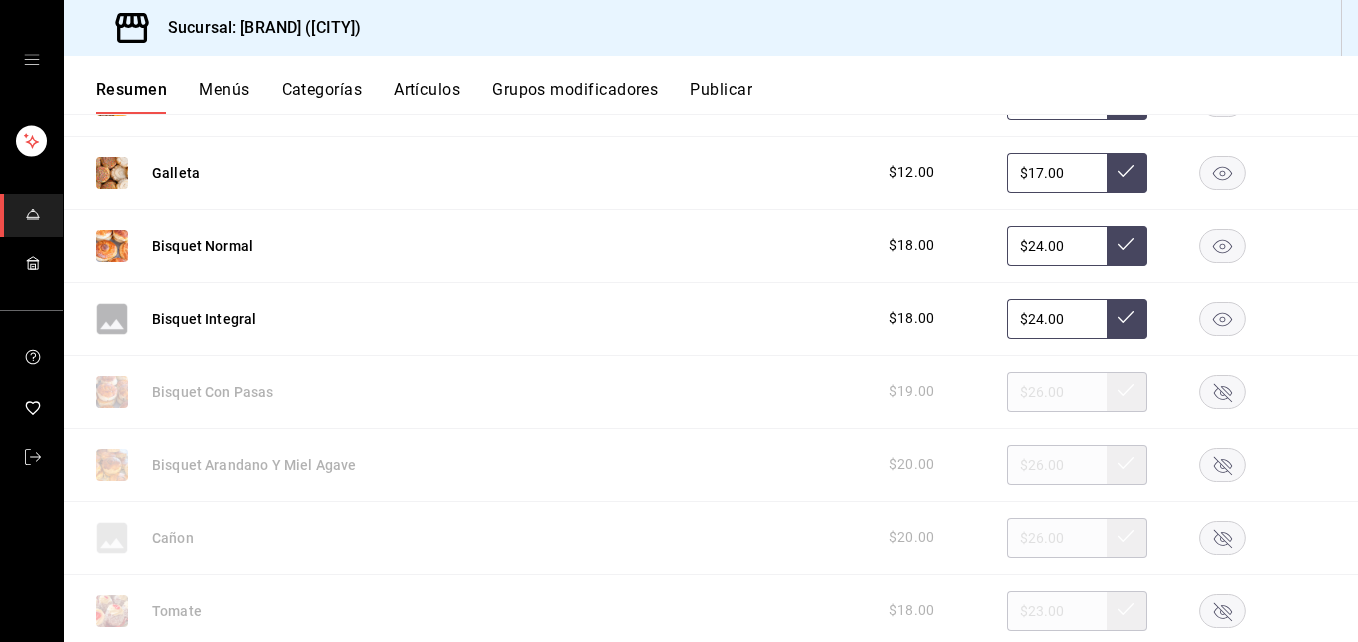 click 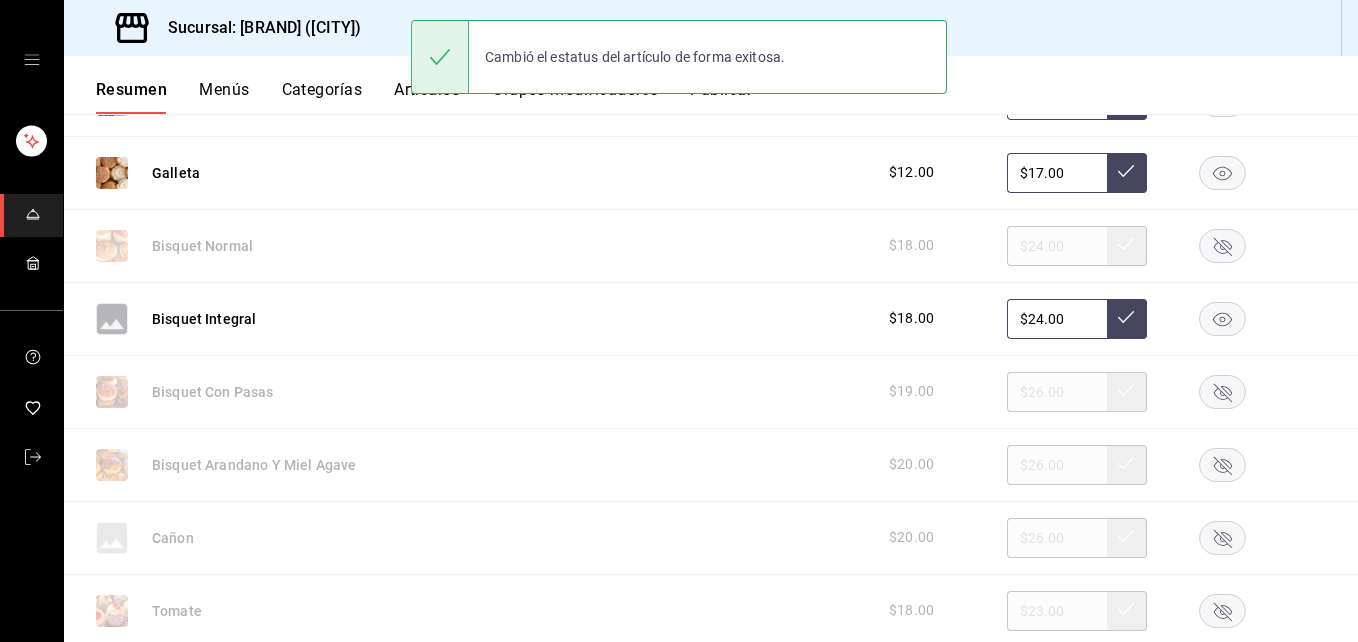 click 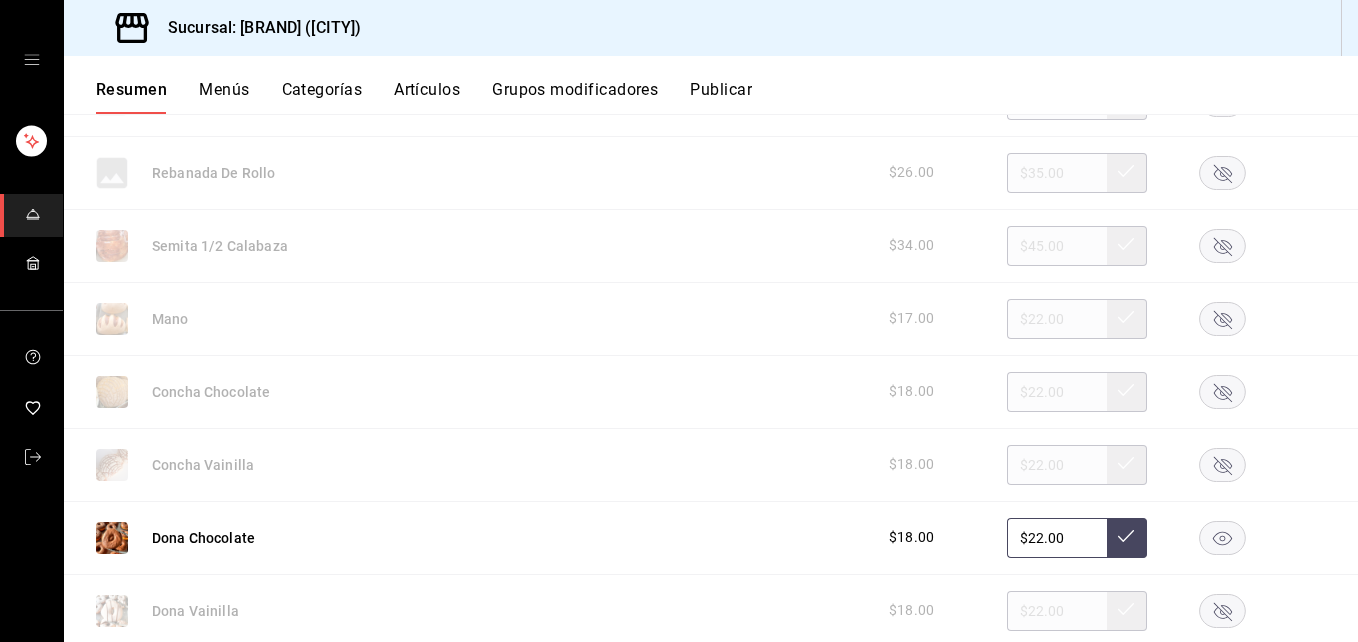 scroll, scrollTop: 4200, scrollLeft: 0, axis: vertical 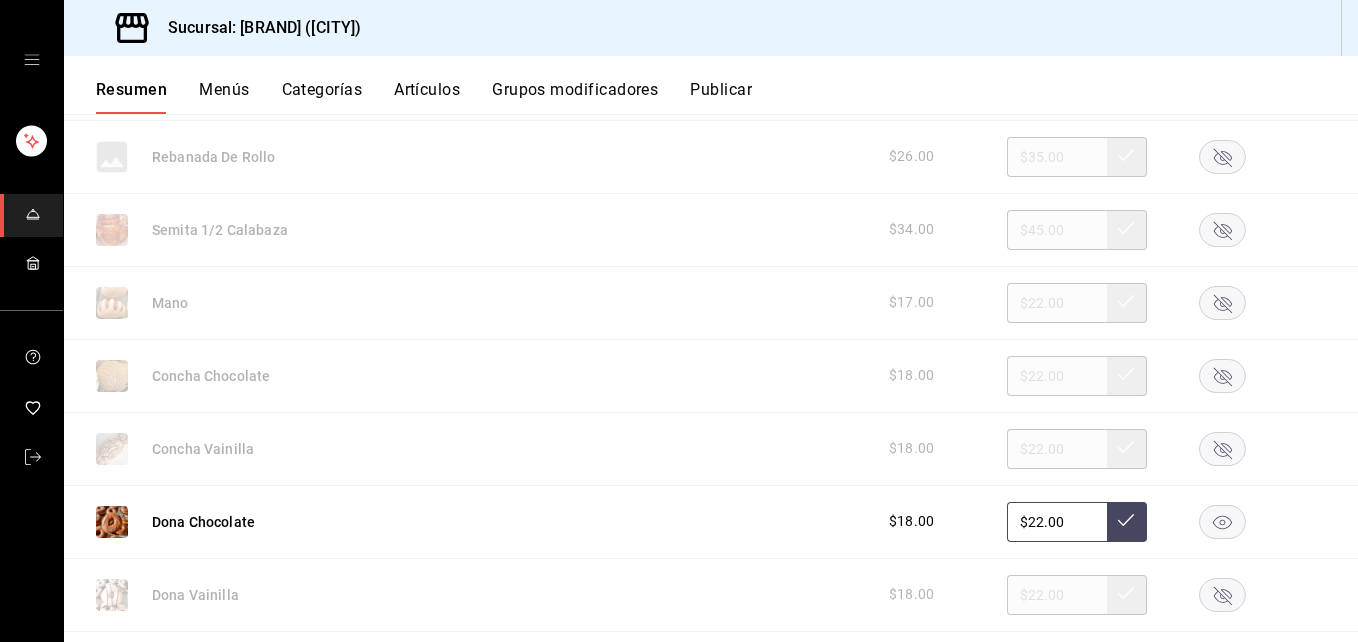 click 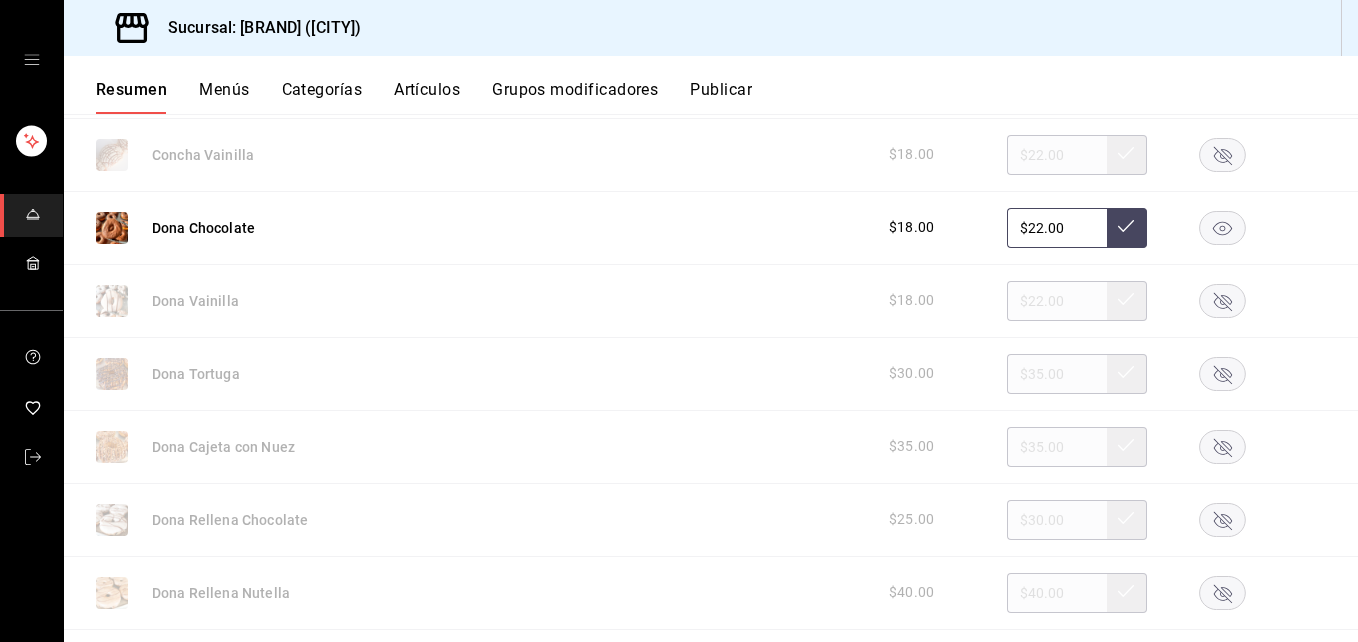 scroll, scrollTop: 4500, scrollLeft: 0, axis: vertical 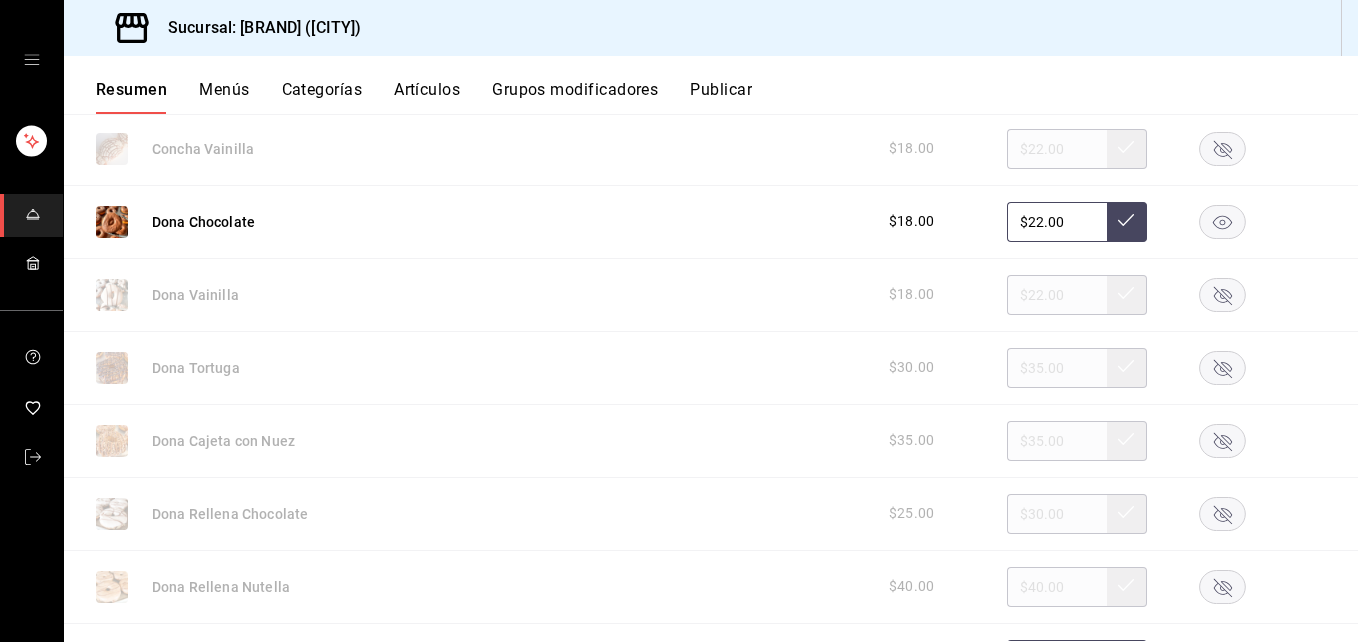 click 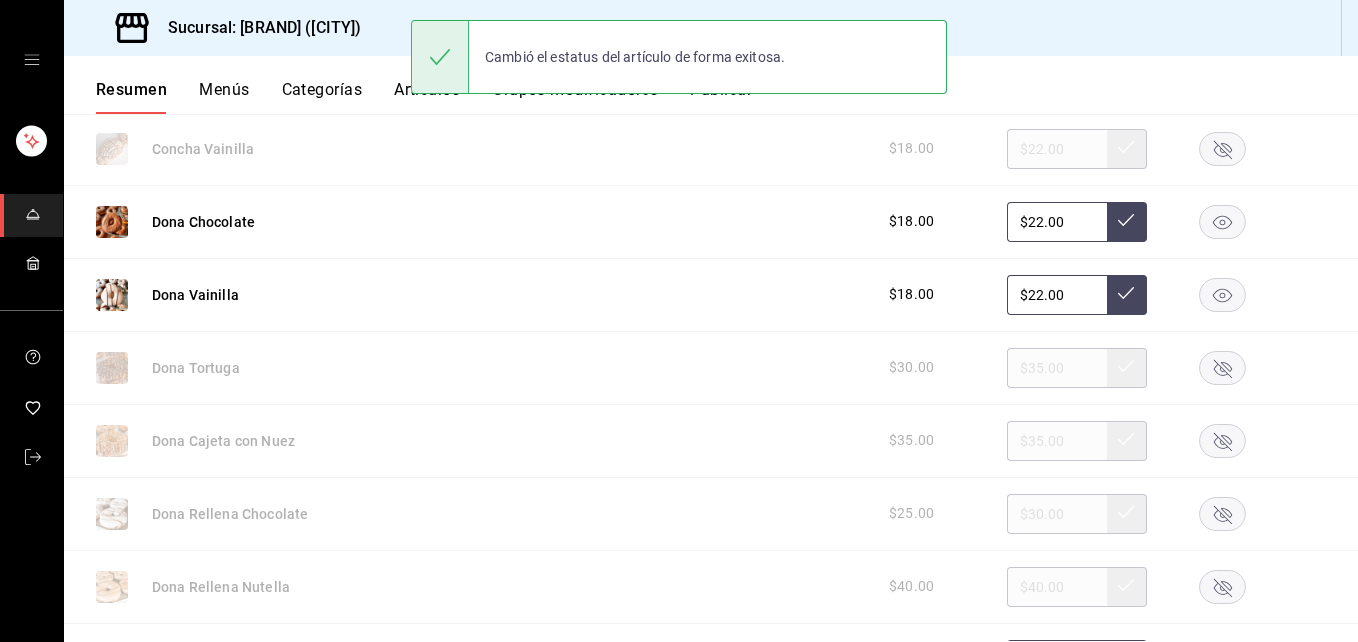 click 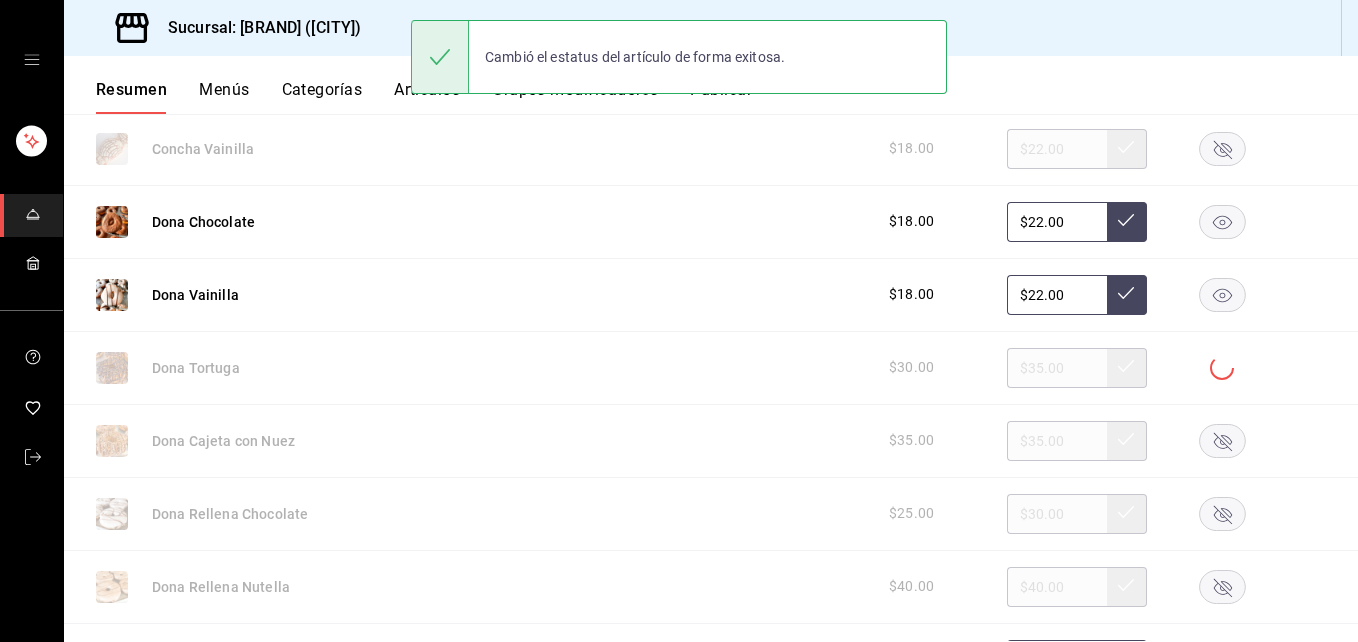 click 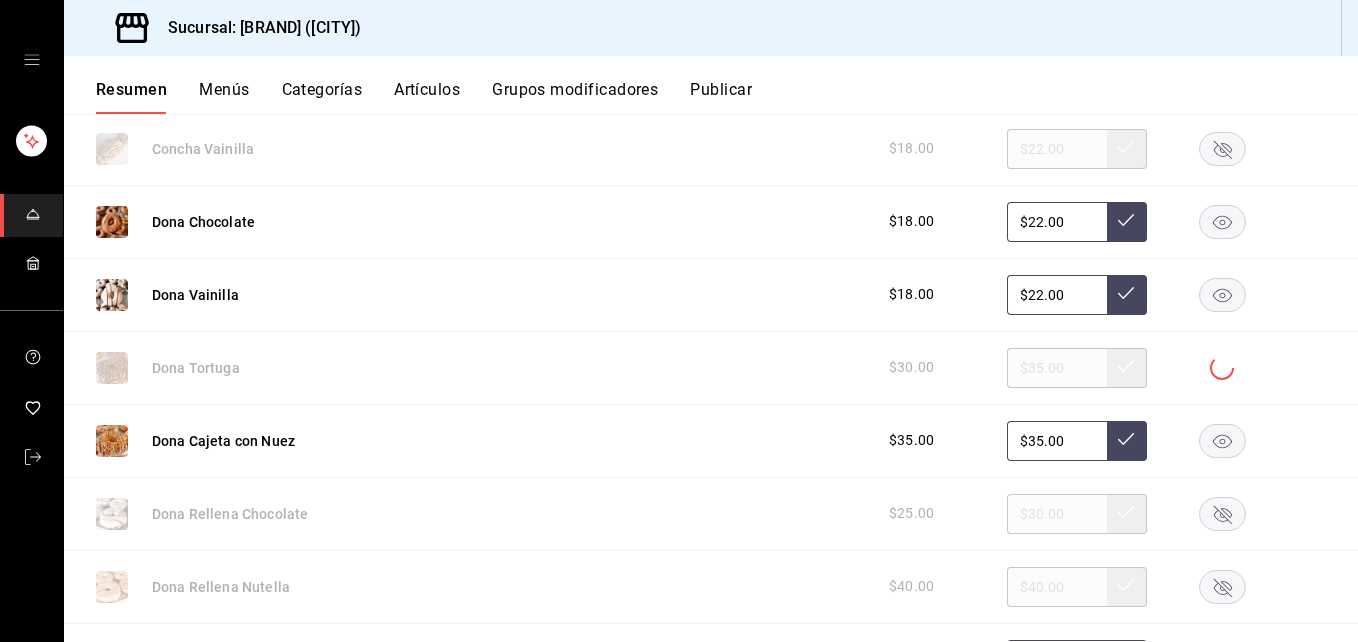click 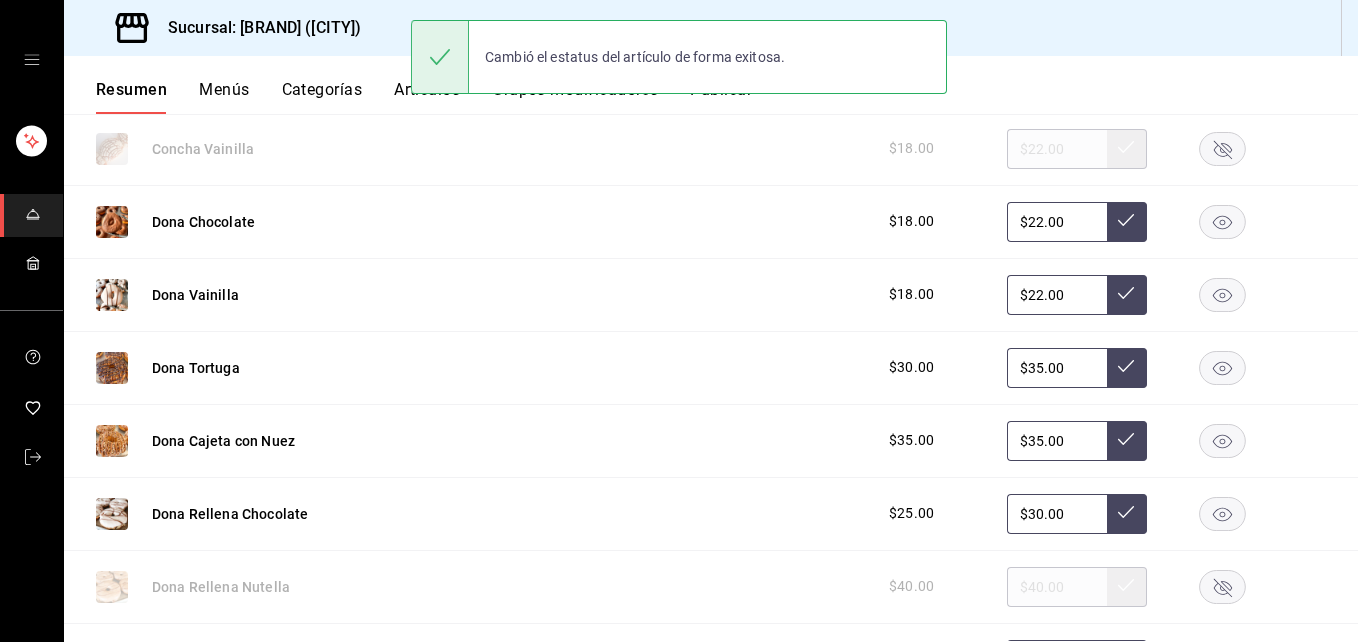click 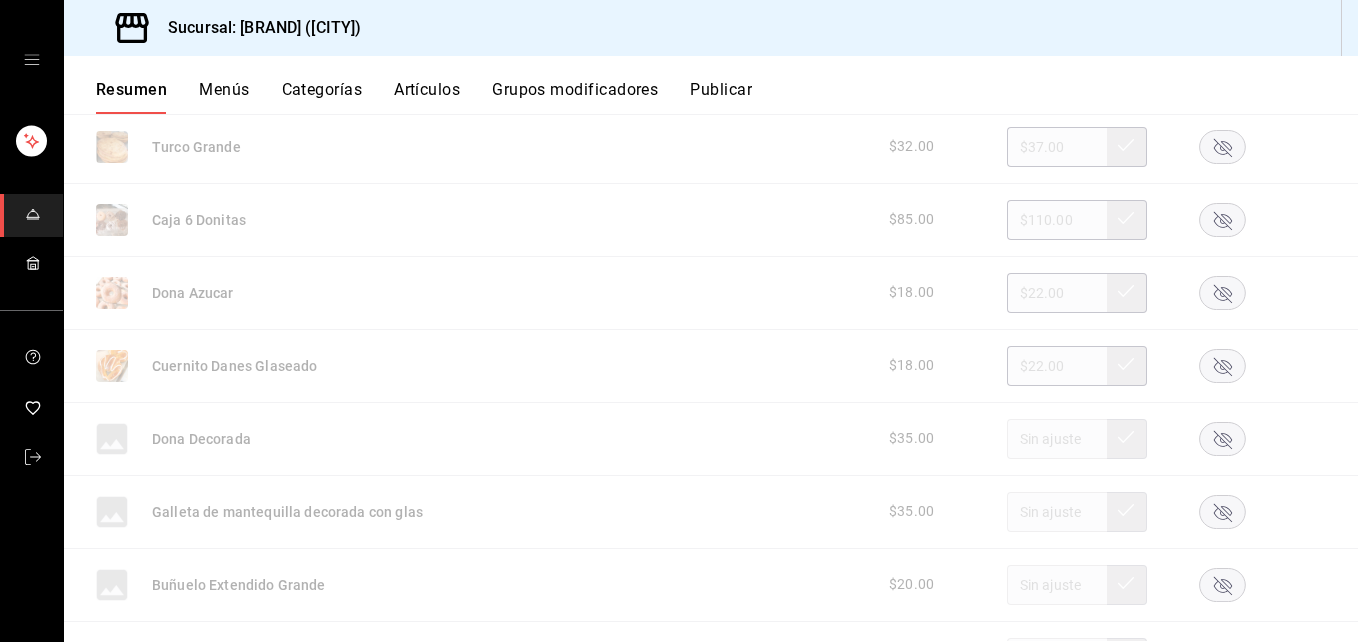 scroll, scrollTop: 5100, scrollLeft: 0, axis: vertical 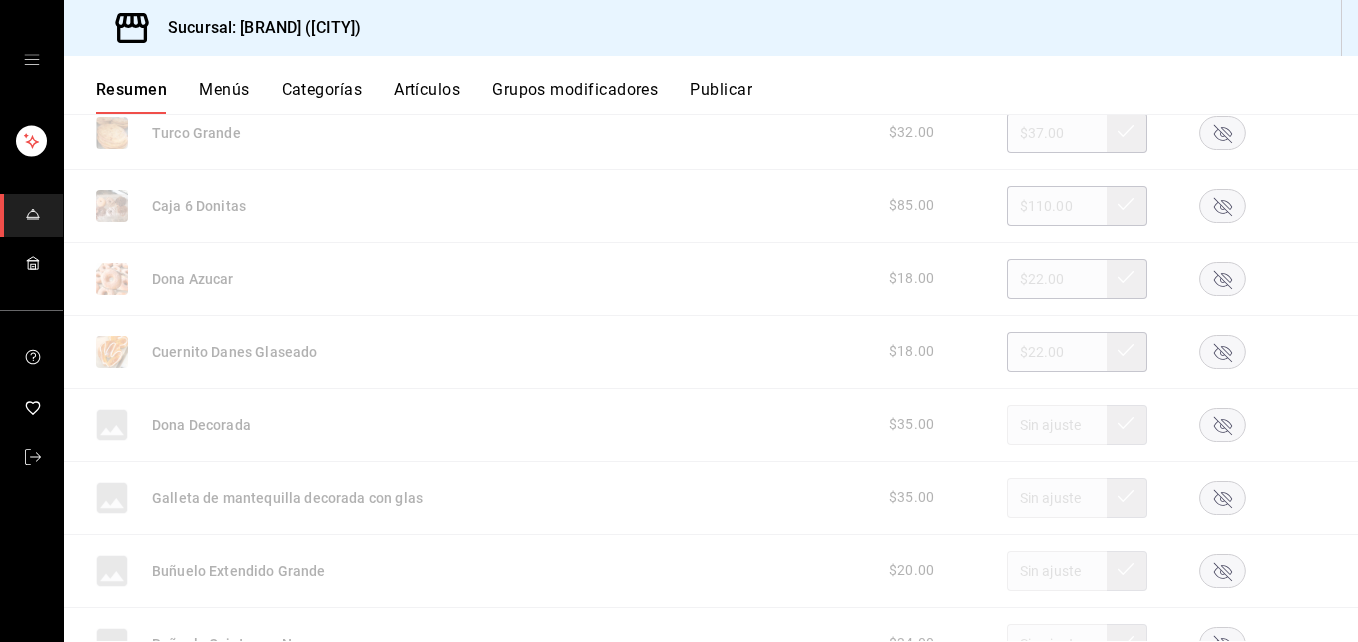 click 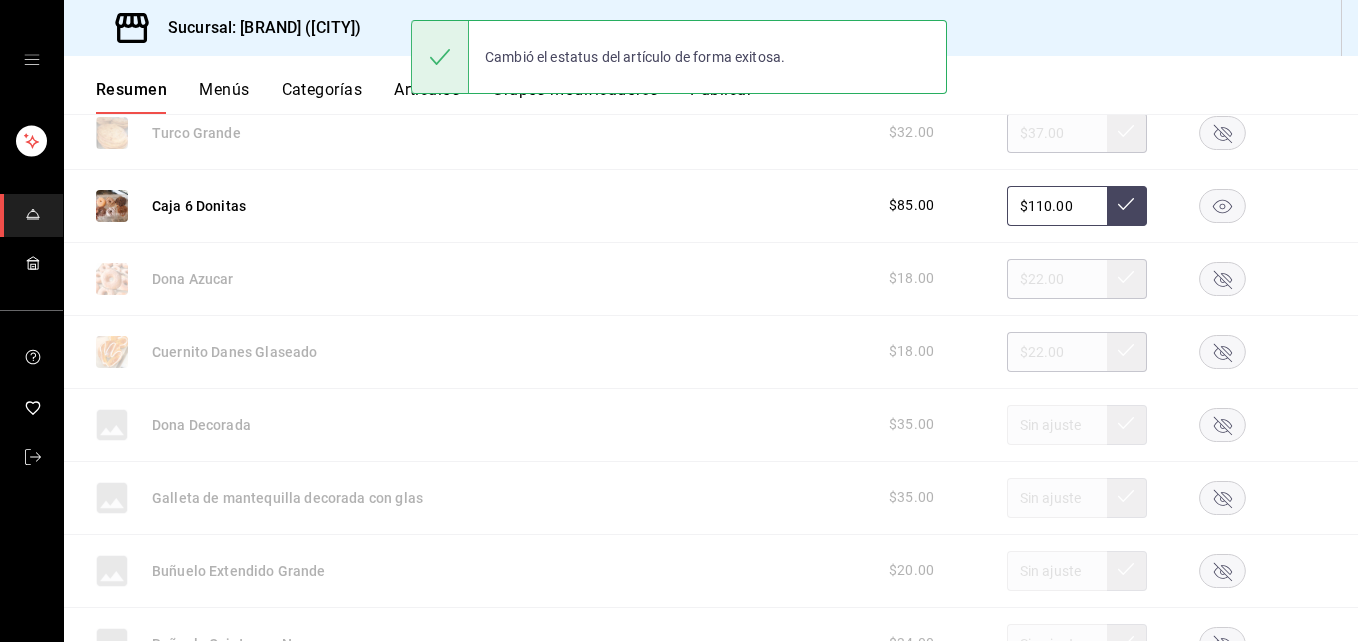 click 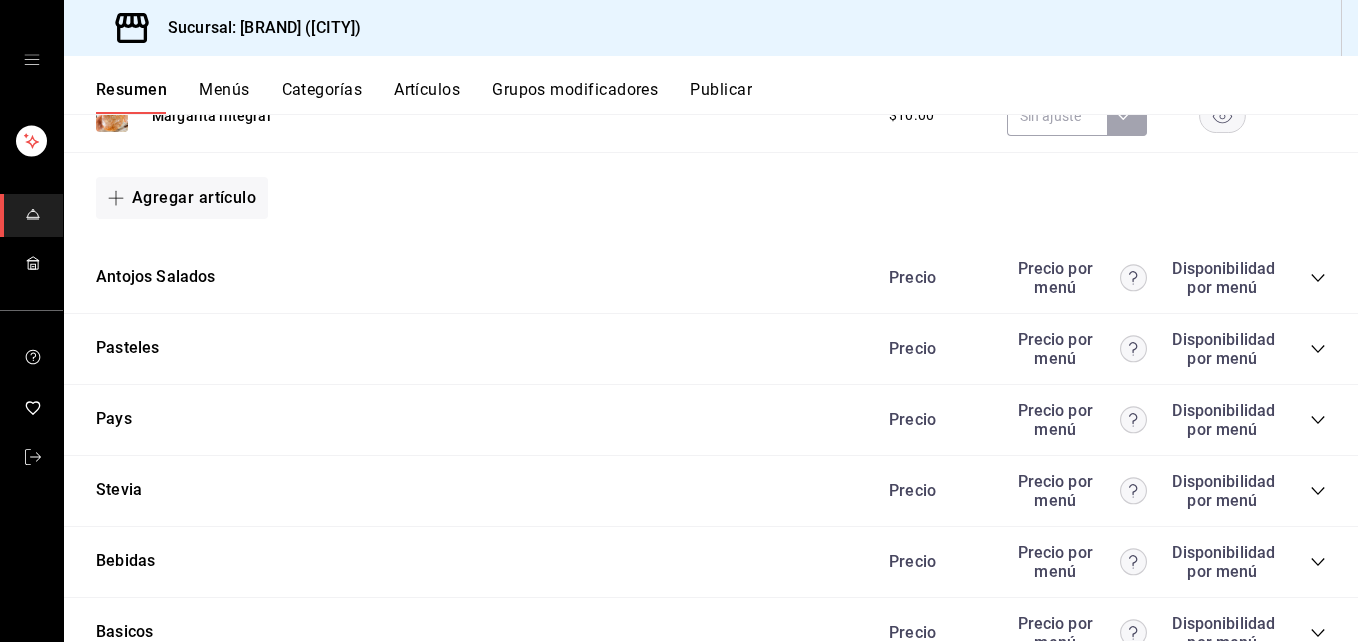 scroll, scrollTop: 6510, scrollLeft: 0, axis: vertical 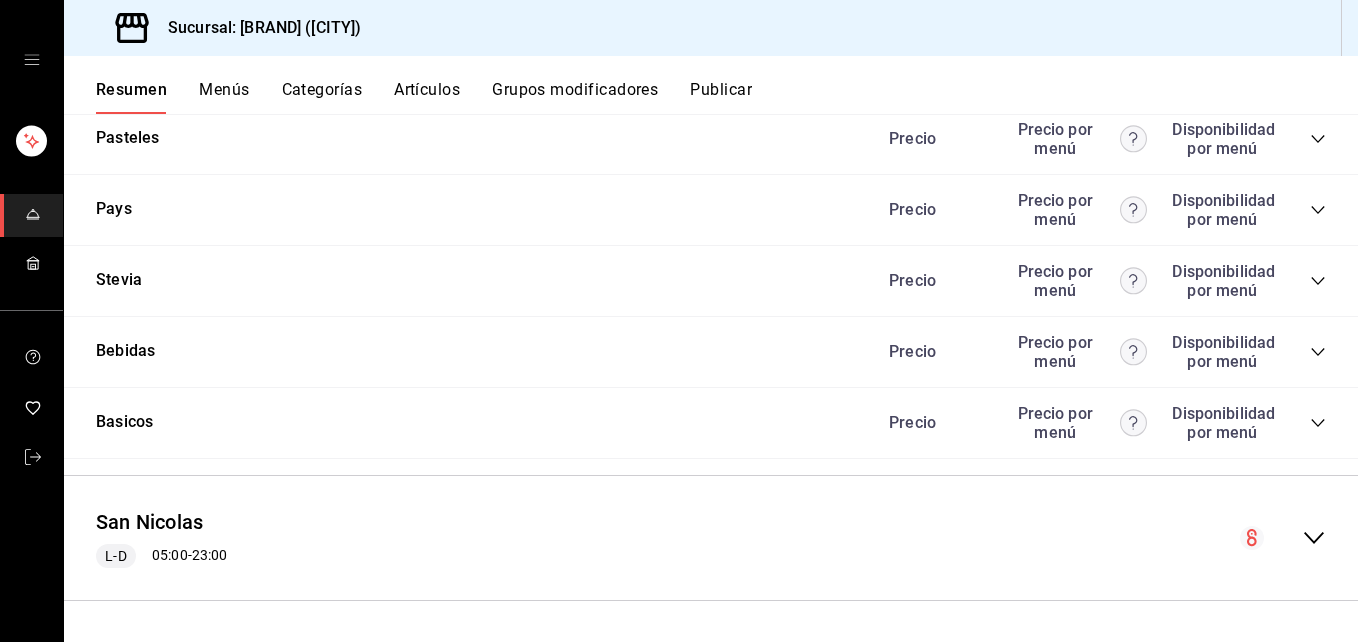 click 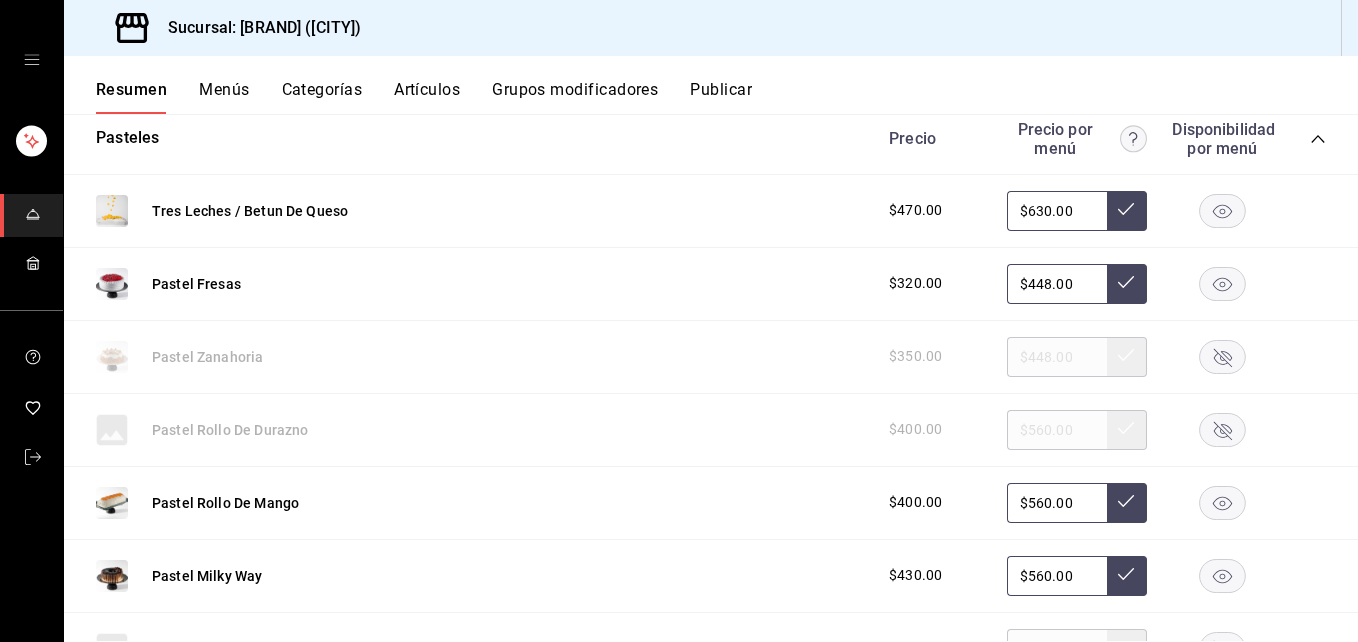 scroll, scrollTop: 6810, scrollLeft: 0, axis: vertical 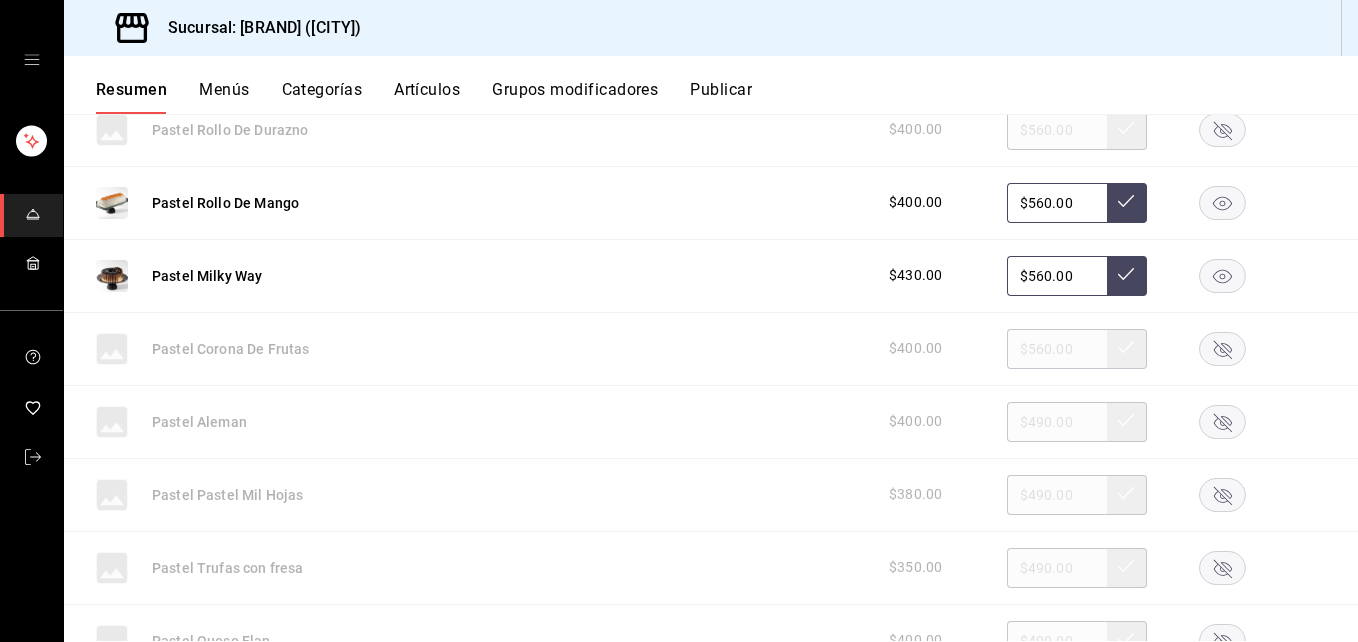 click 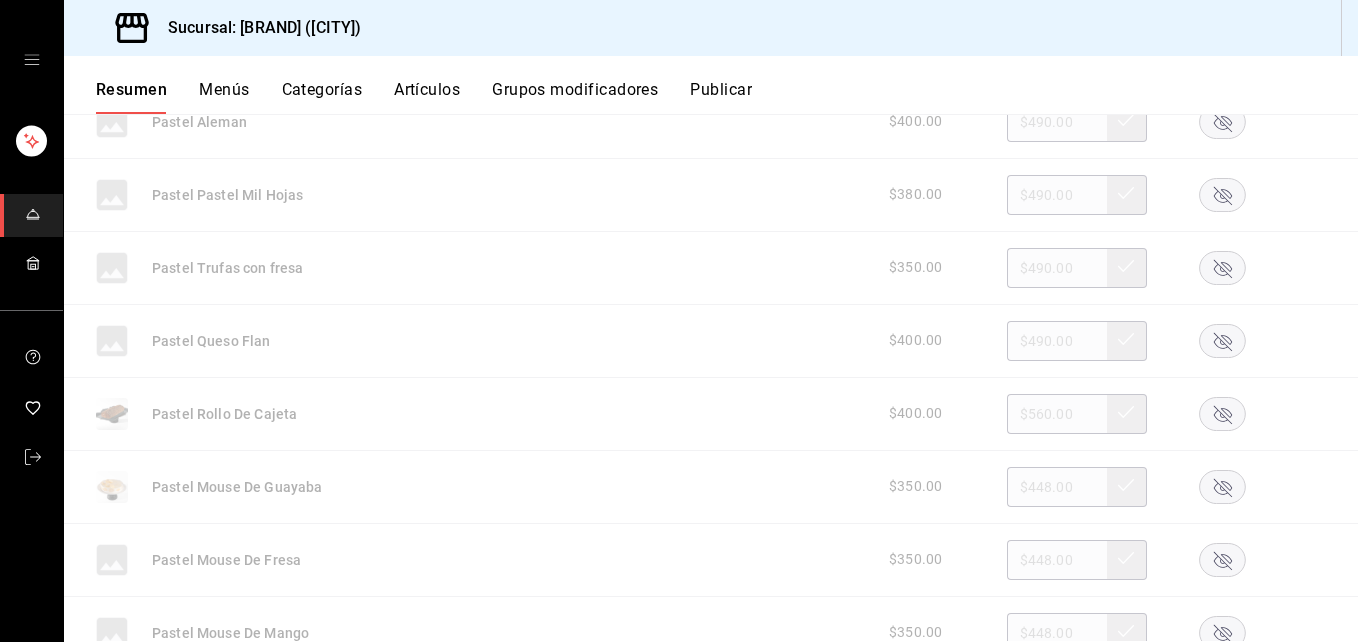 scroll, scrollTop: 7410, scrollLeft: 0, axis: vertical 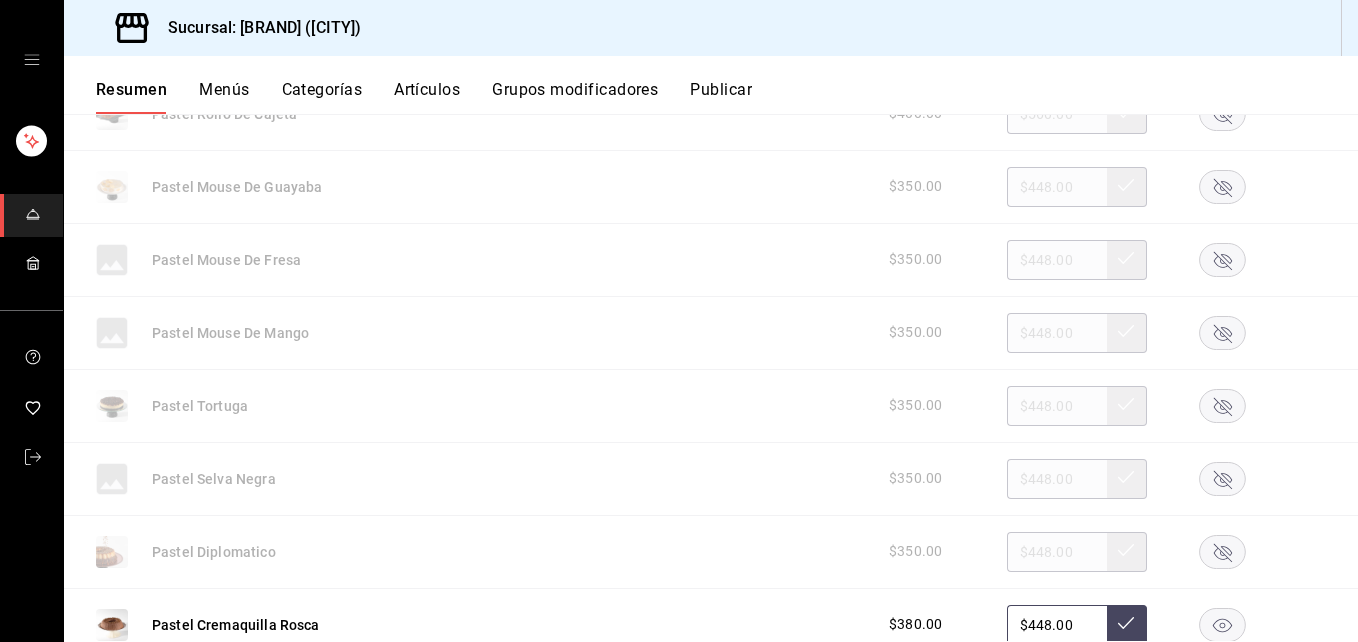 click 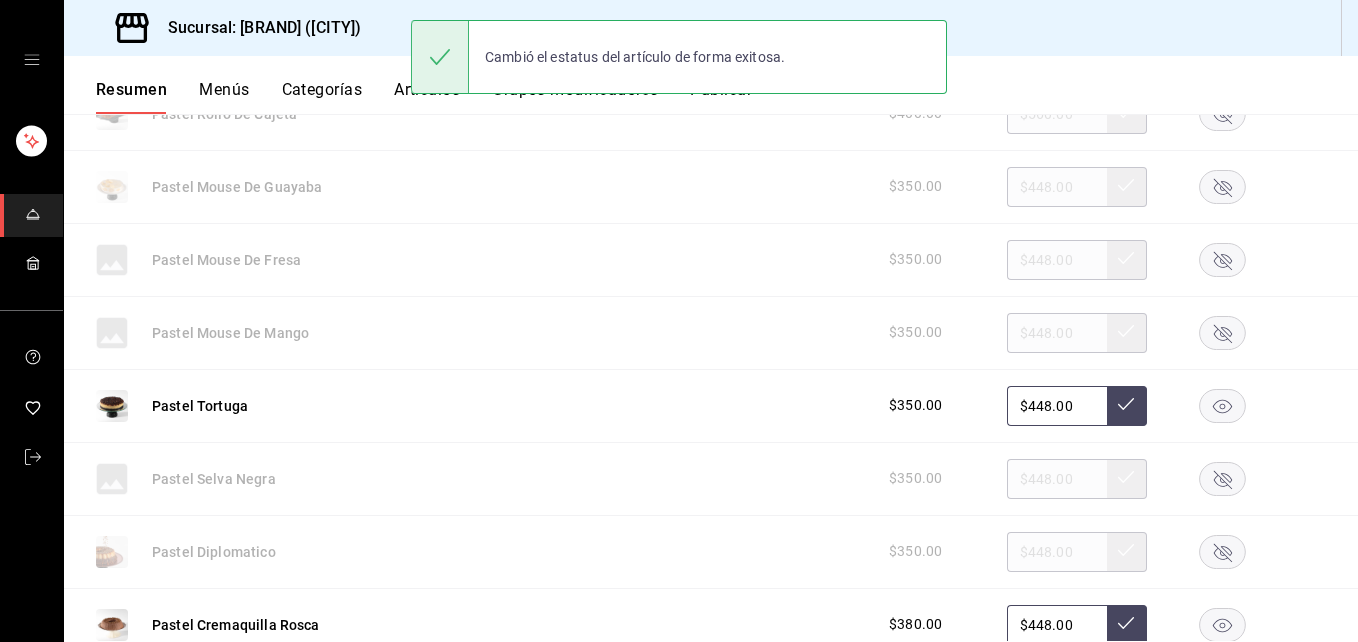 scroll, scrollTop: 7710, scrollLeft: 0, axis: vertical 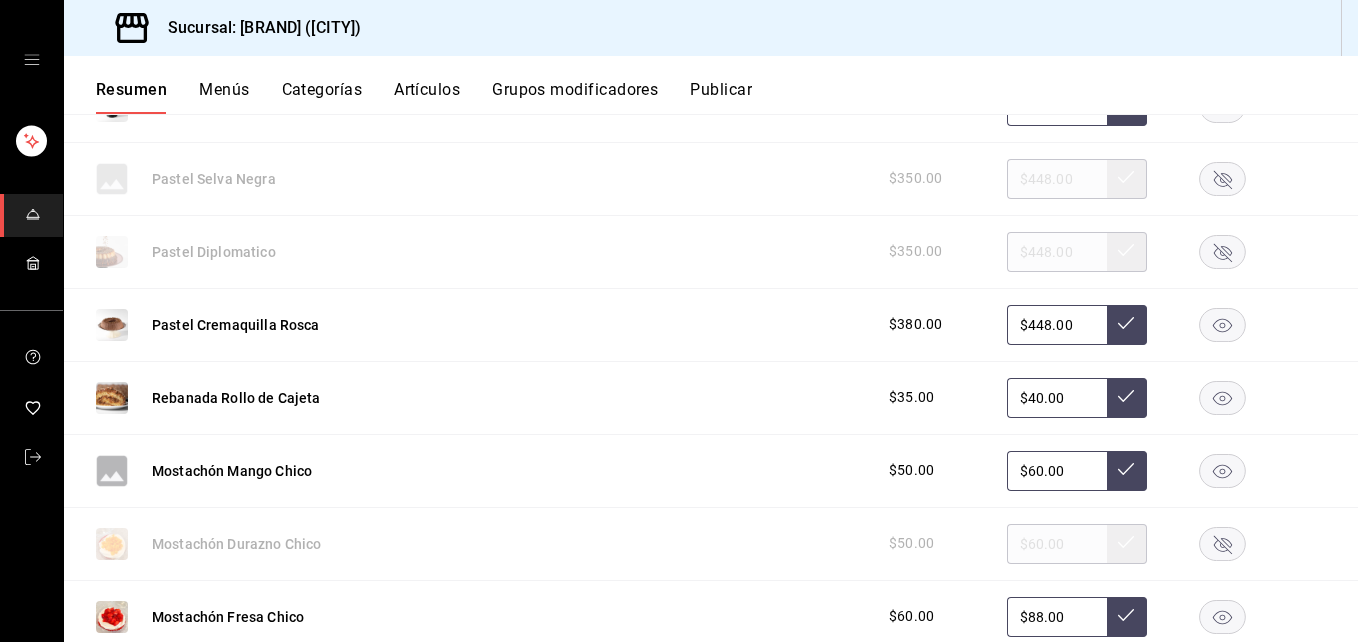 click 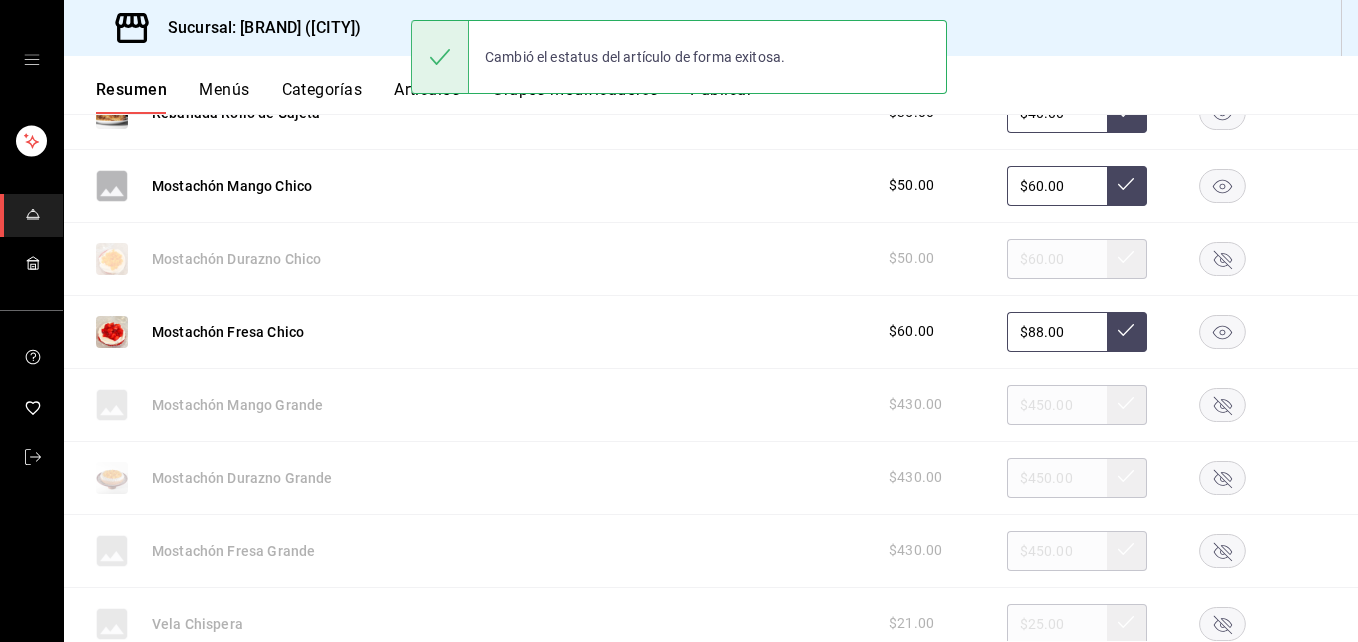 scroll, scrollTop: 8010, scrollLeft: 0, axis: vertical 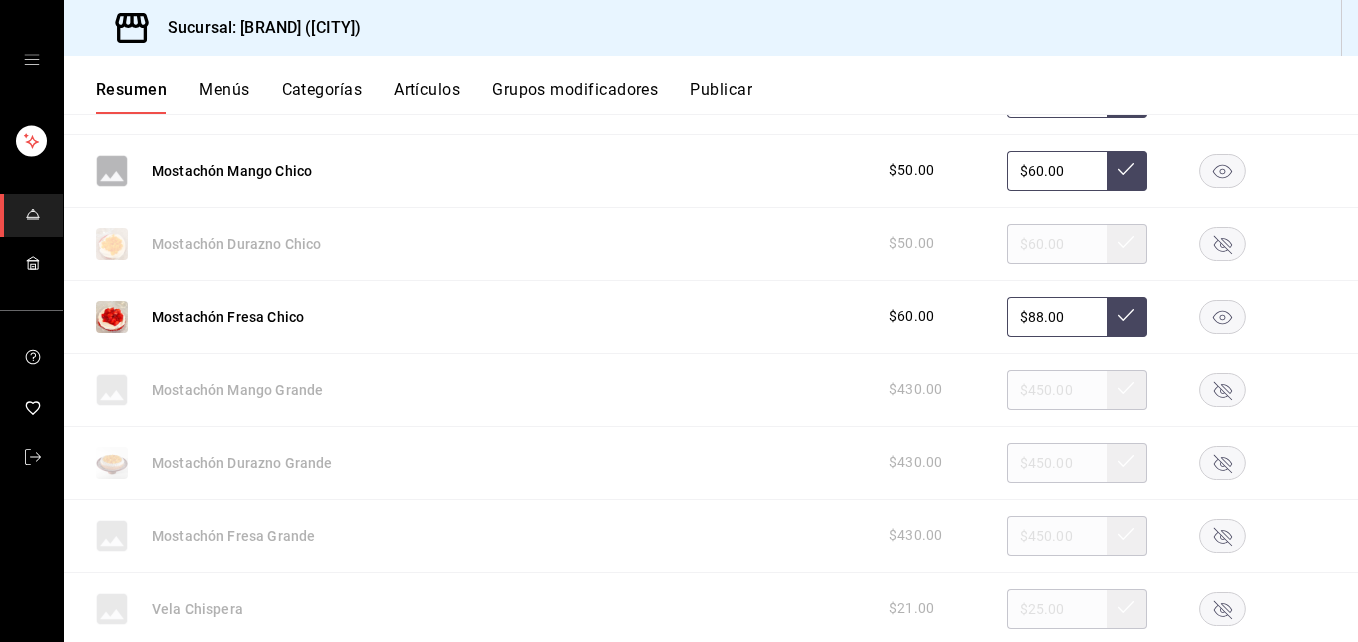 click 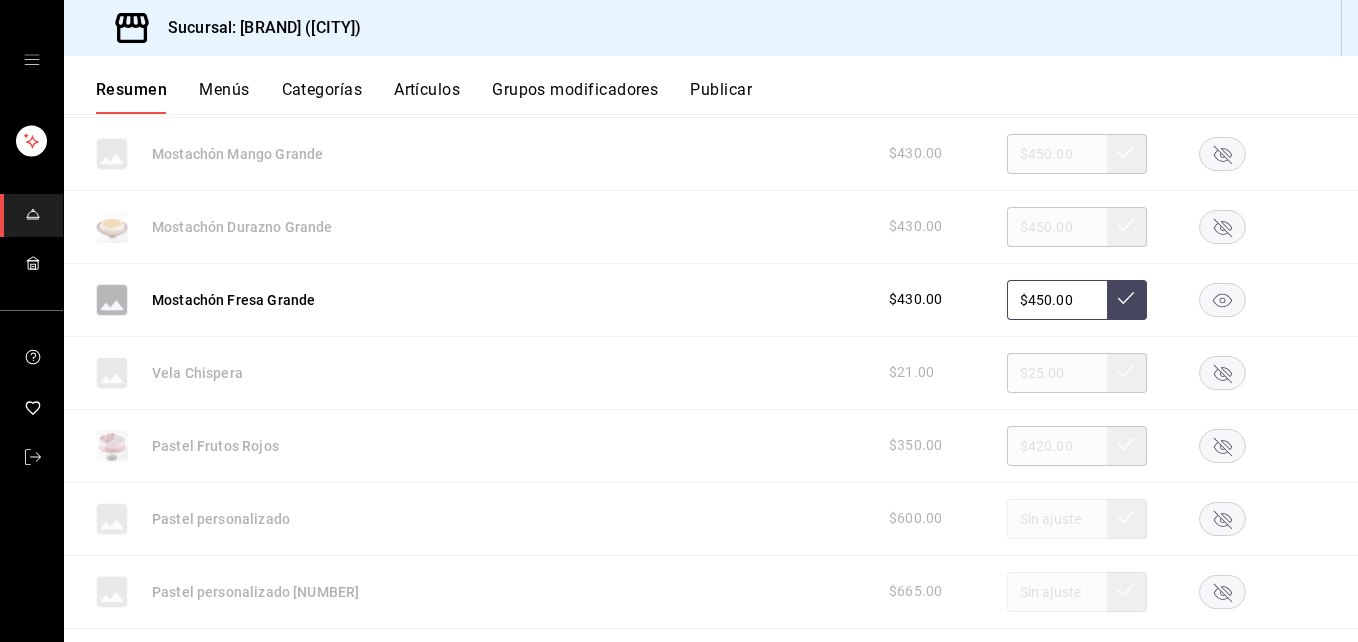 scroll, scrollTop: 8310, scrollLeft: 0, axis: vertical 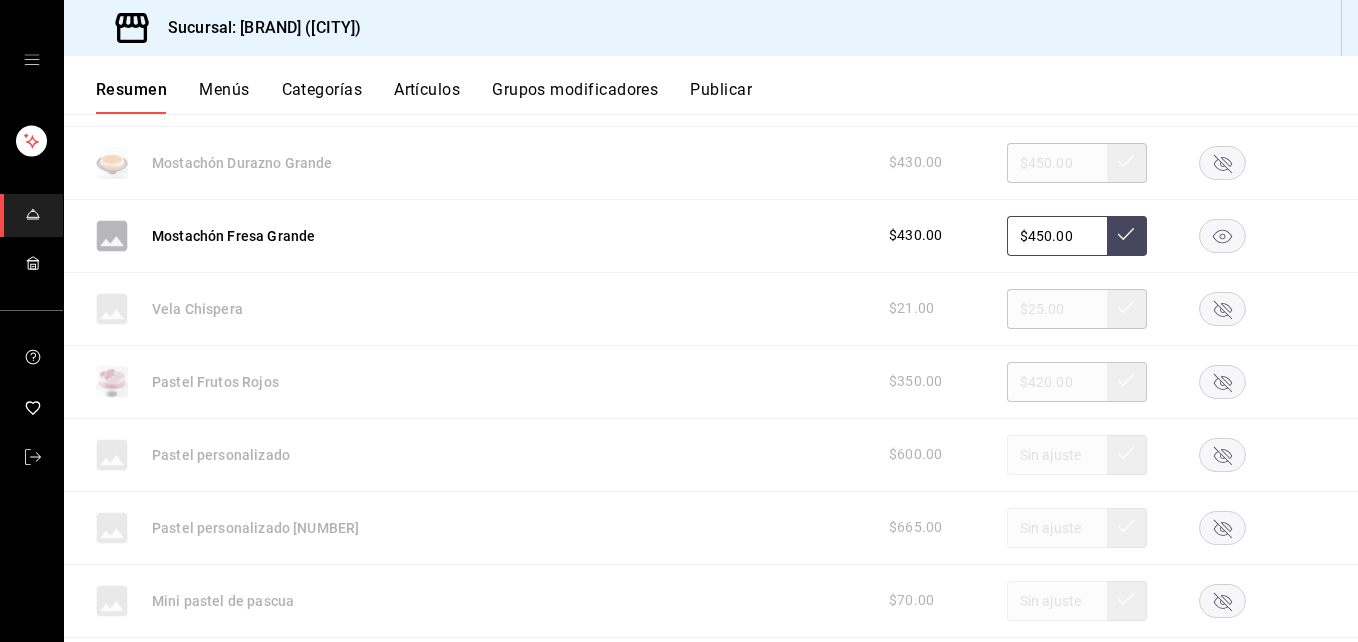 click 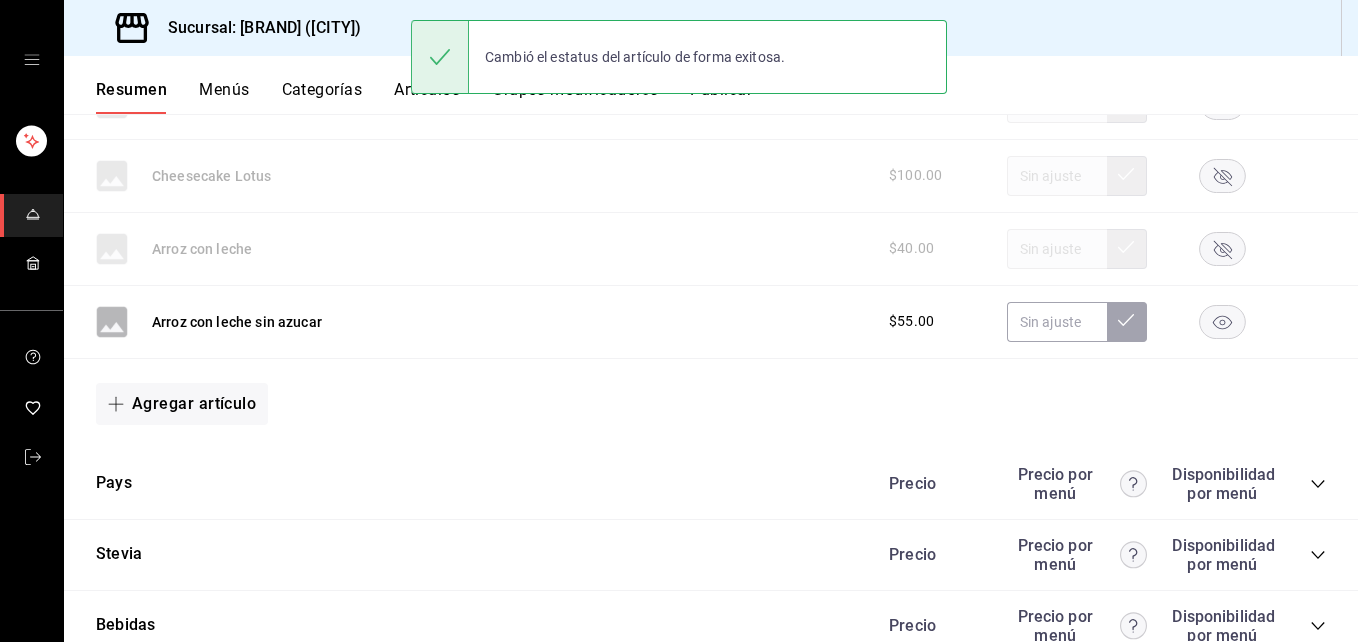 scroll, scrollTop: 8910, scrollLeft: 0, axis: vertical 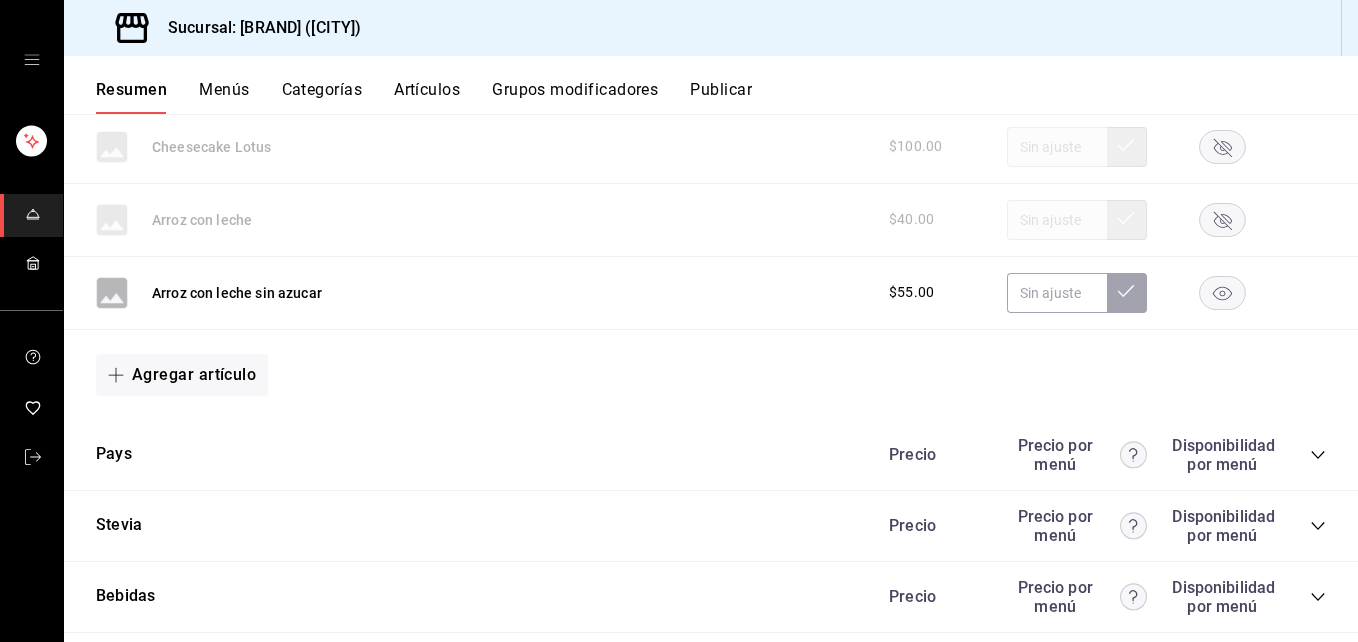 click 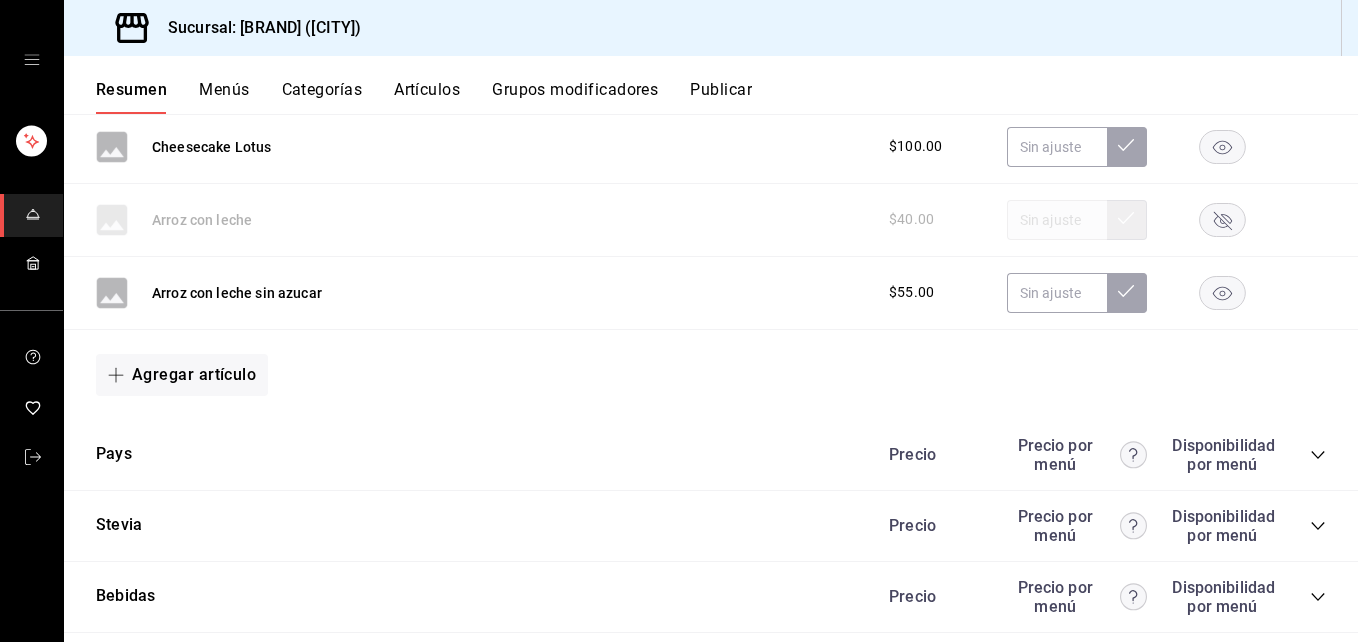 scroll, scrollTop: 9155, scrollLeft: 0, axis: vertical 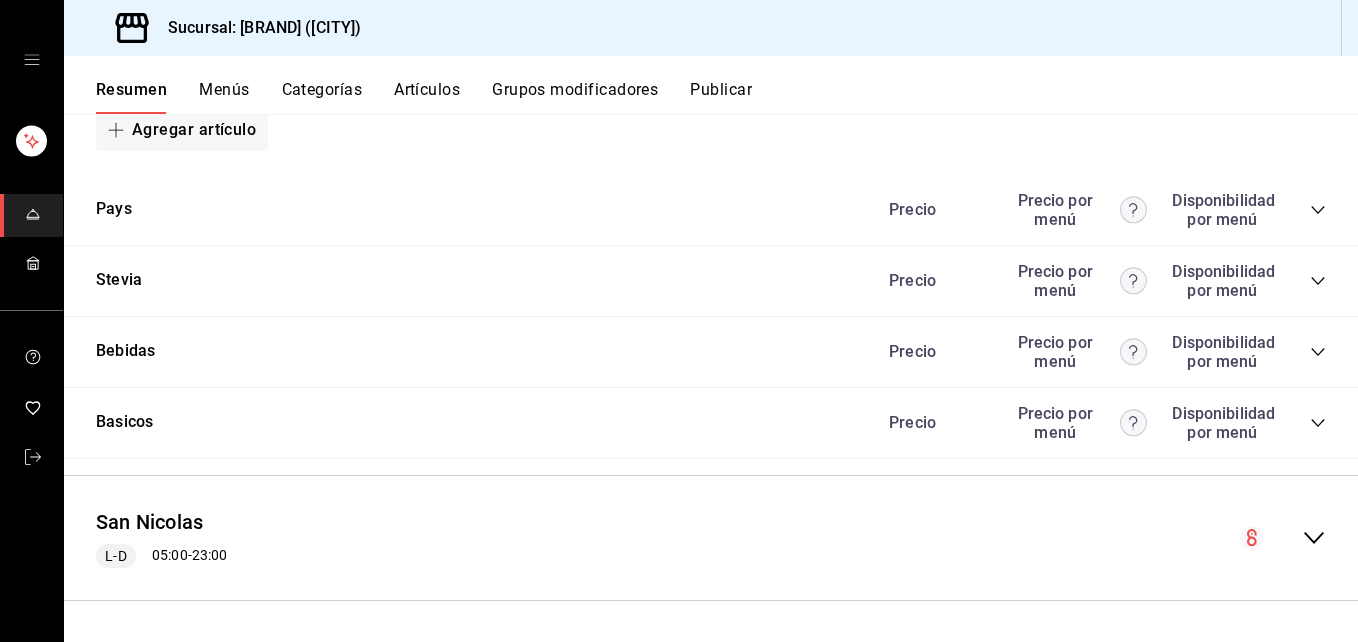 click on "Precio Precio por menú   Disponibilidad por menú" at bounding box center (1097, 210) 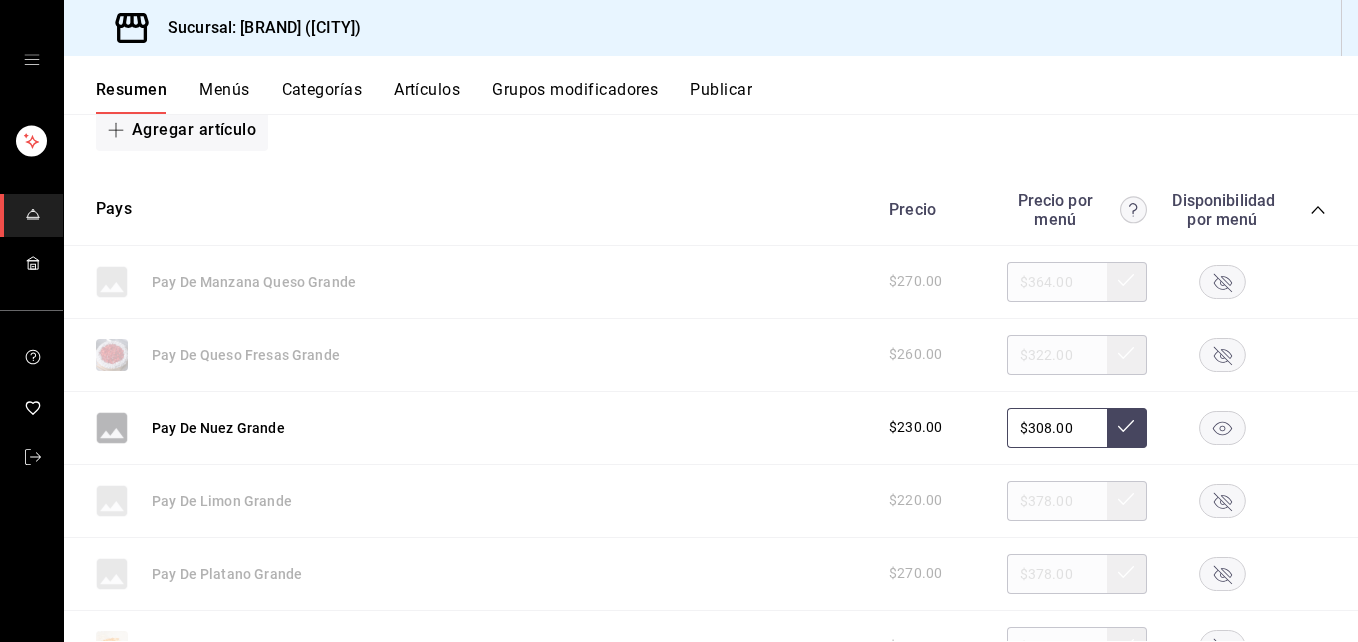 click 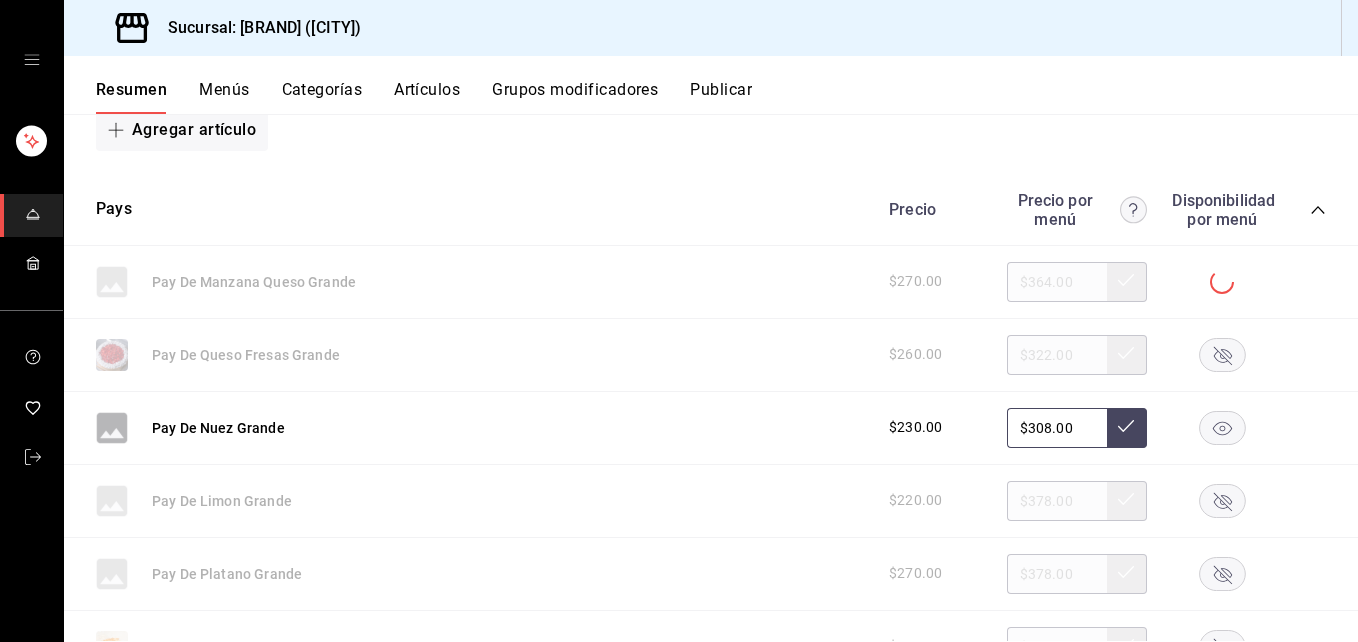click 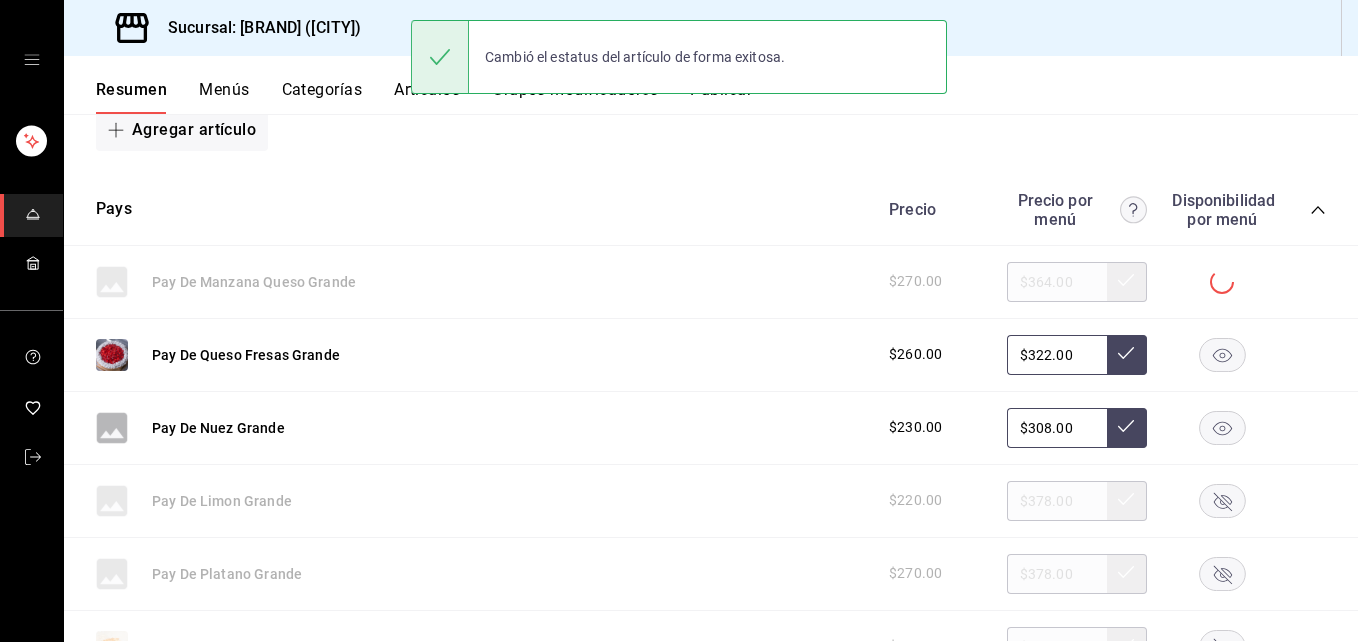 click 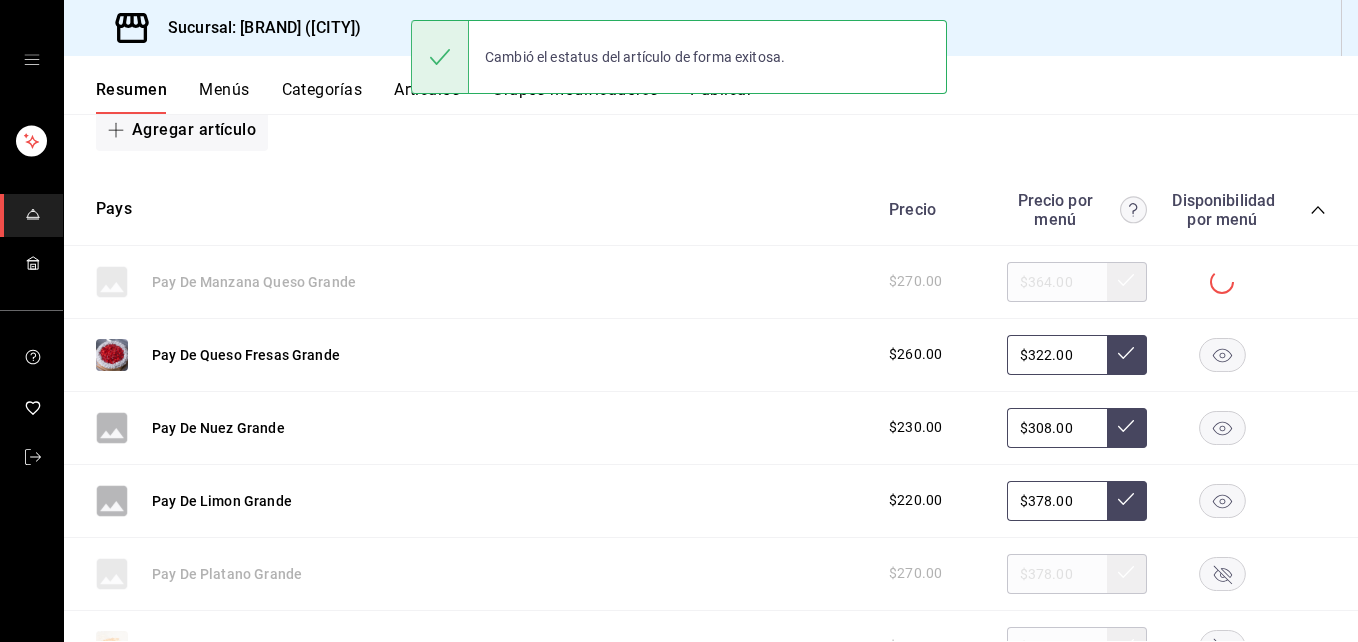 scroll, scrollTop: 9455, scrollLeft: 0, axis: vertical 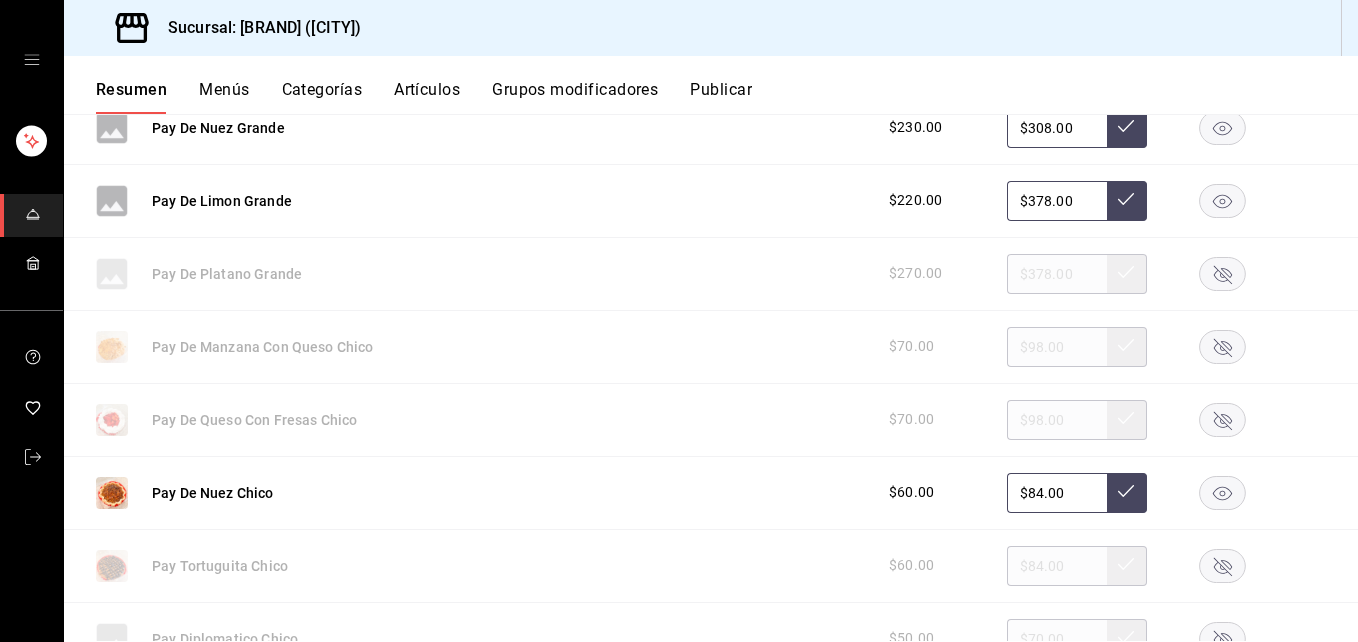 click 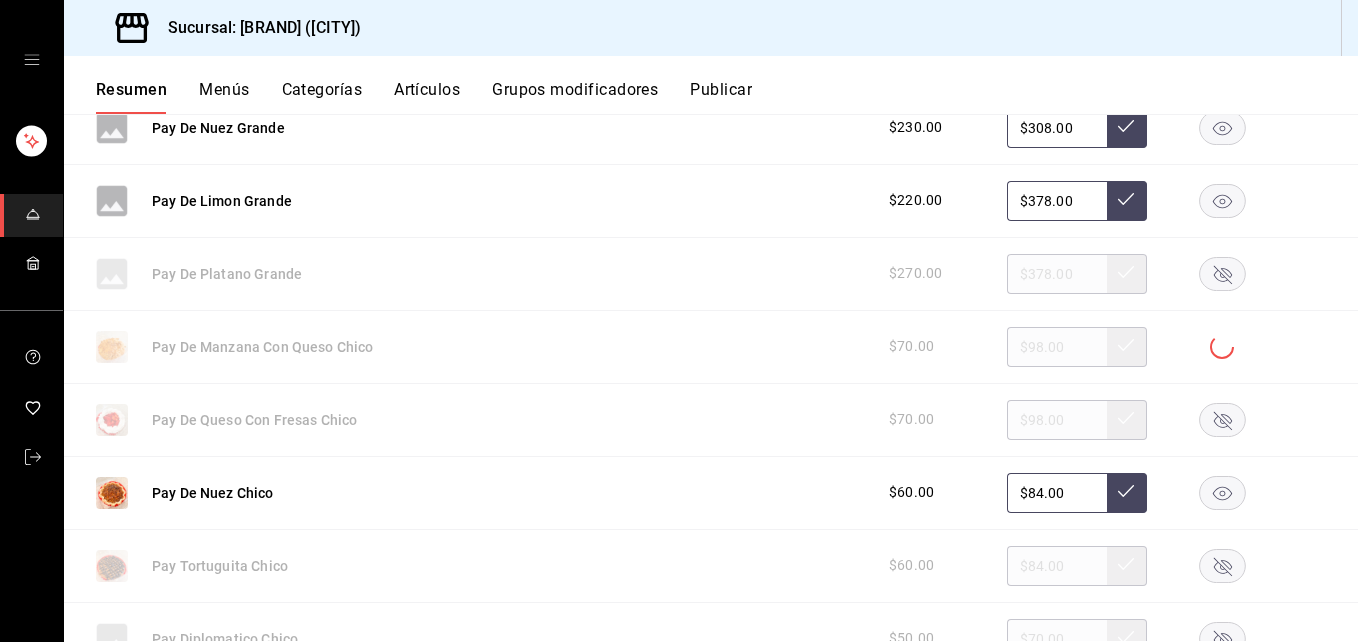 click 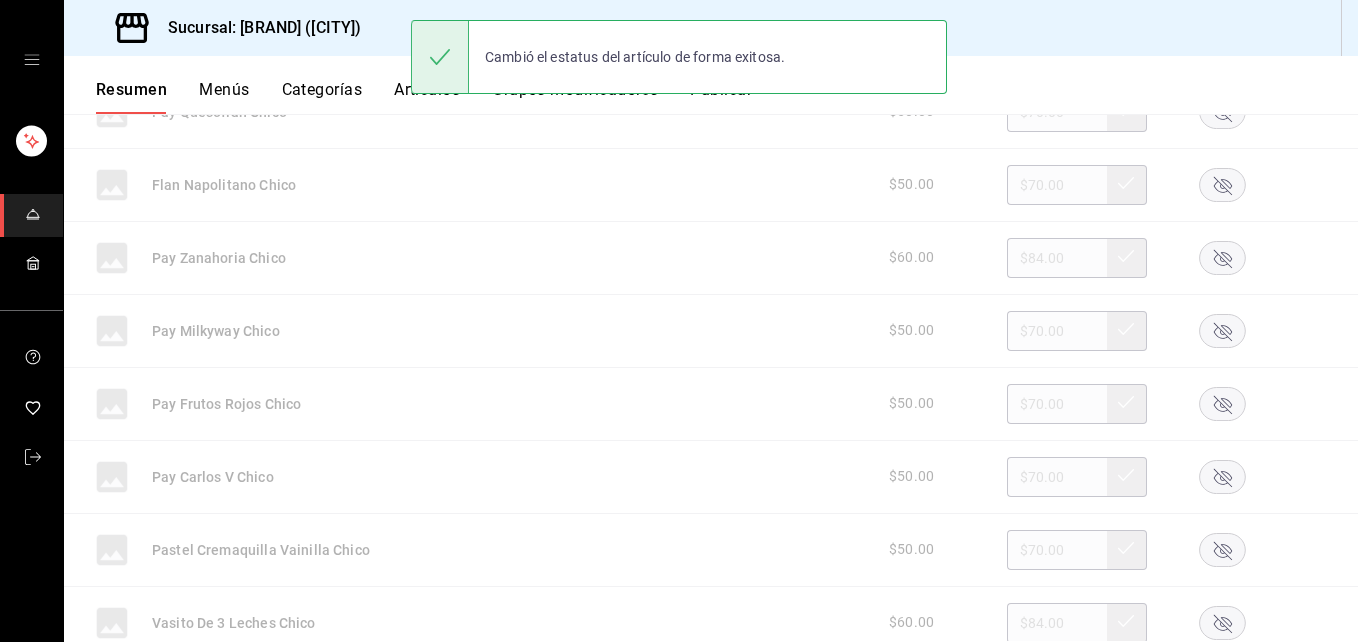 scroll, scrollTop: 9755, scrollLeft: 0, axis: vertical 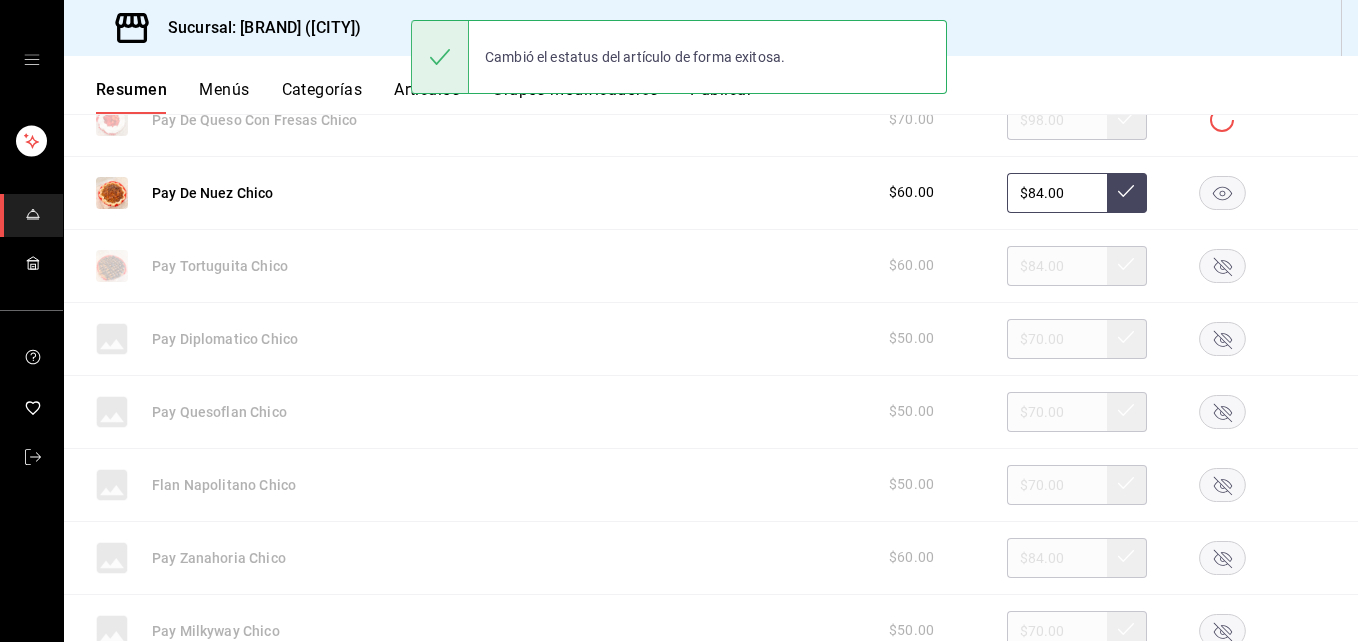 click 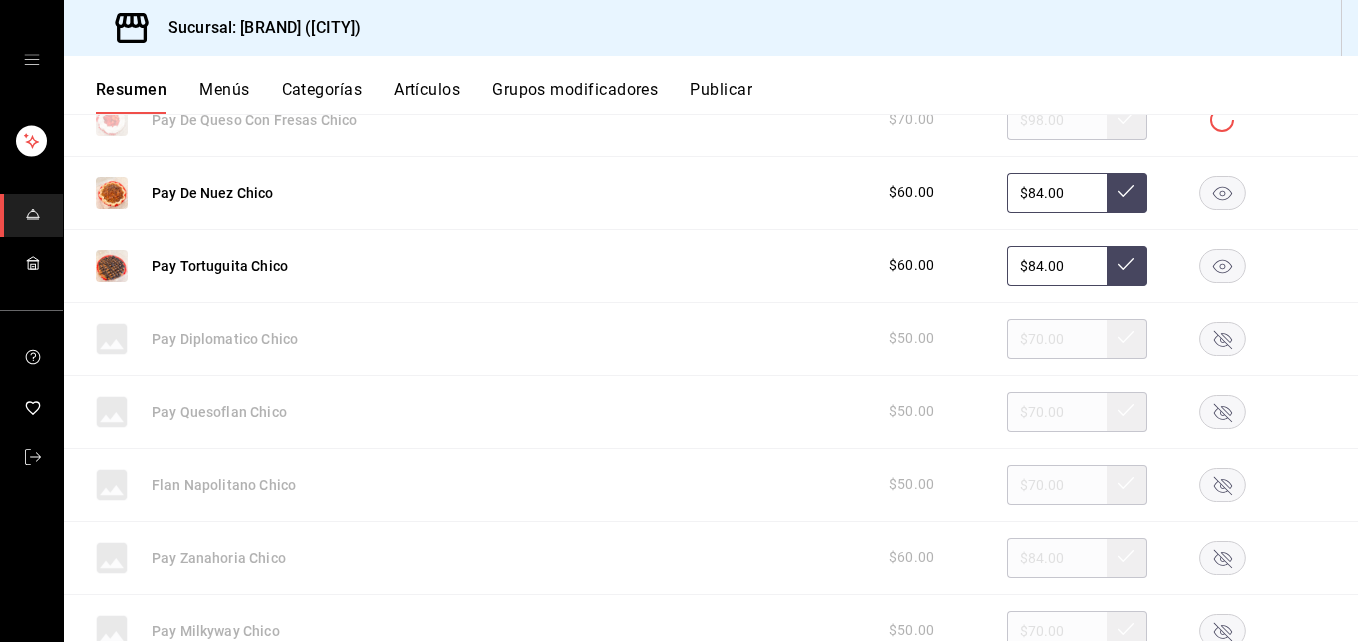 click 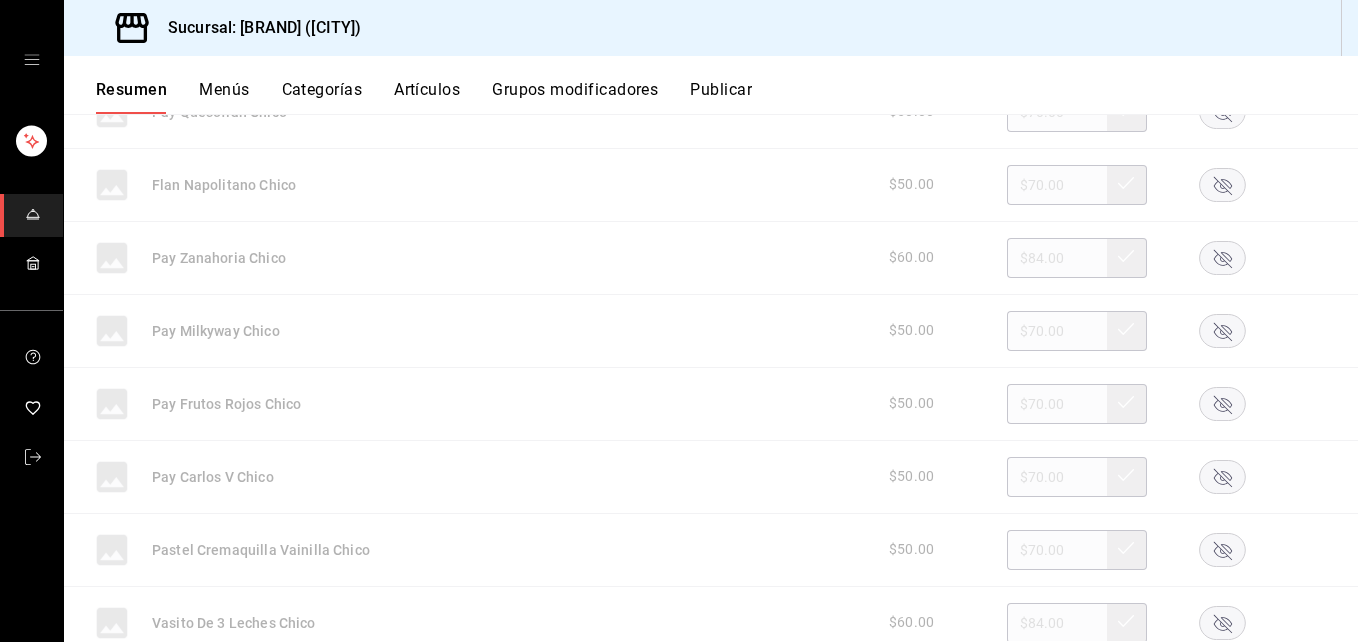 scroll, scrollTop: 10355, scrollLeft: 0, axis: vertical 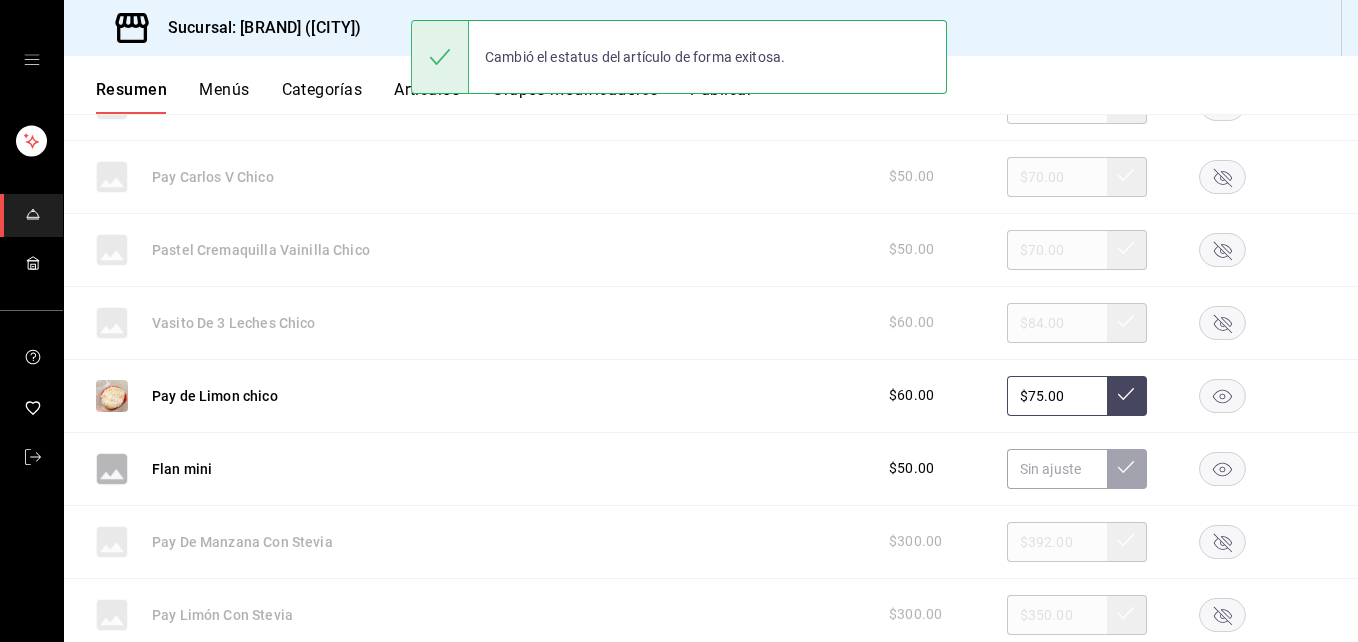 click 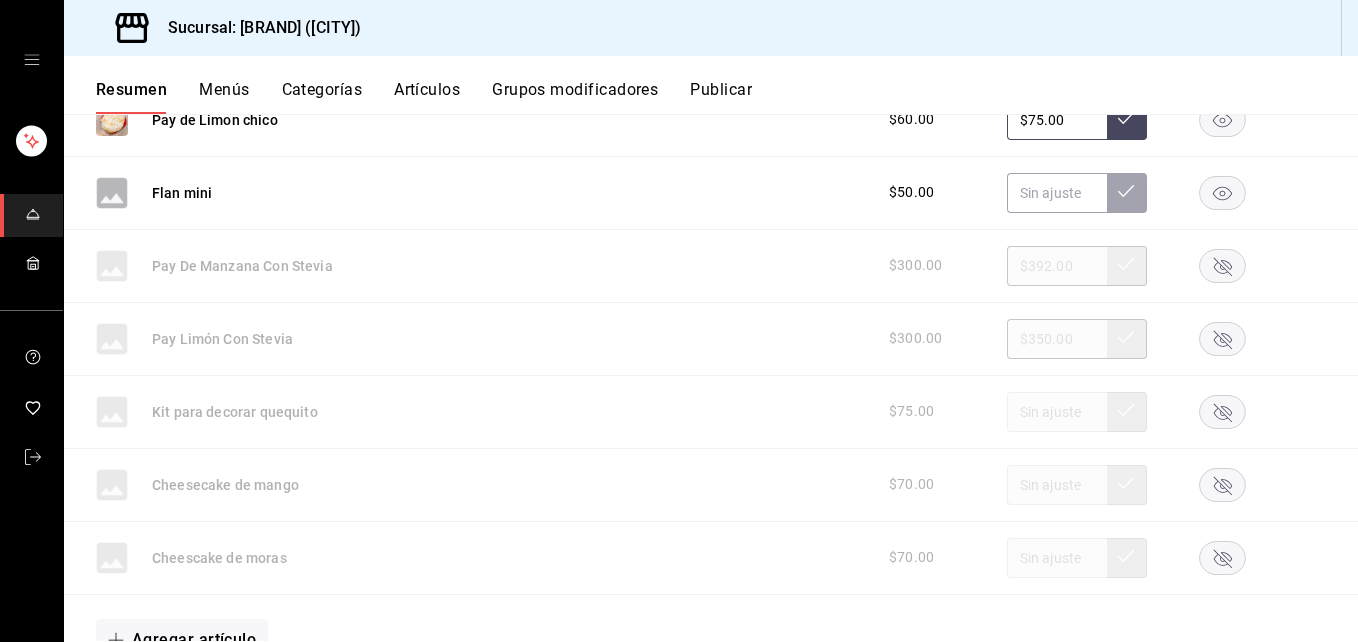scroll, scrollTop: 10655, scrollLeft: 0, axis: vertical 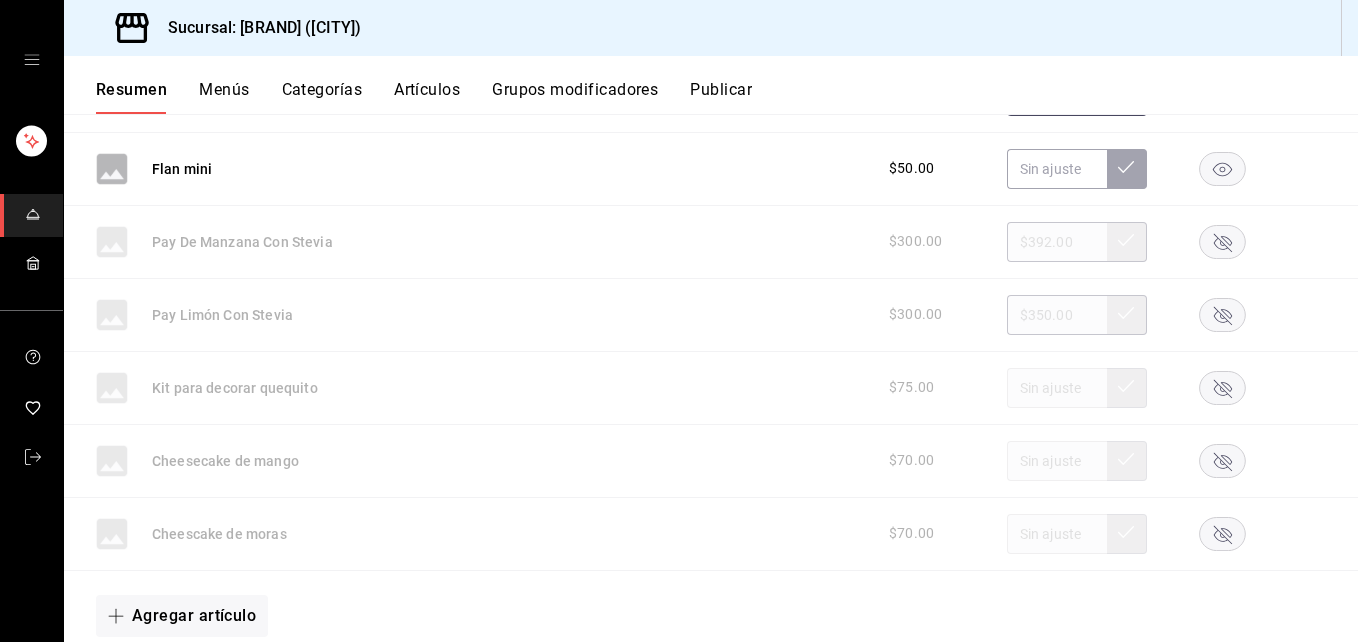 click 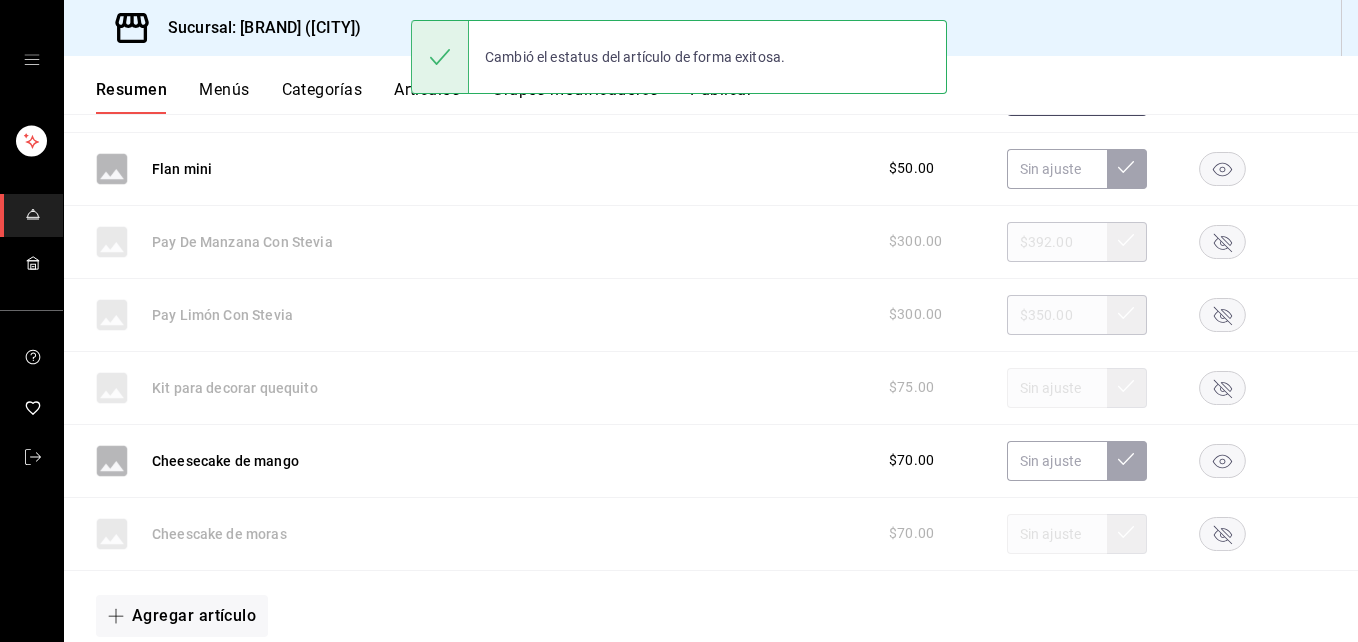 click 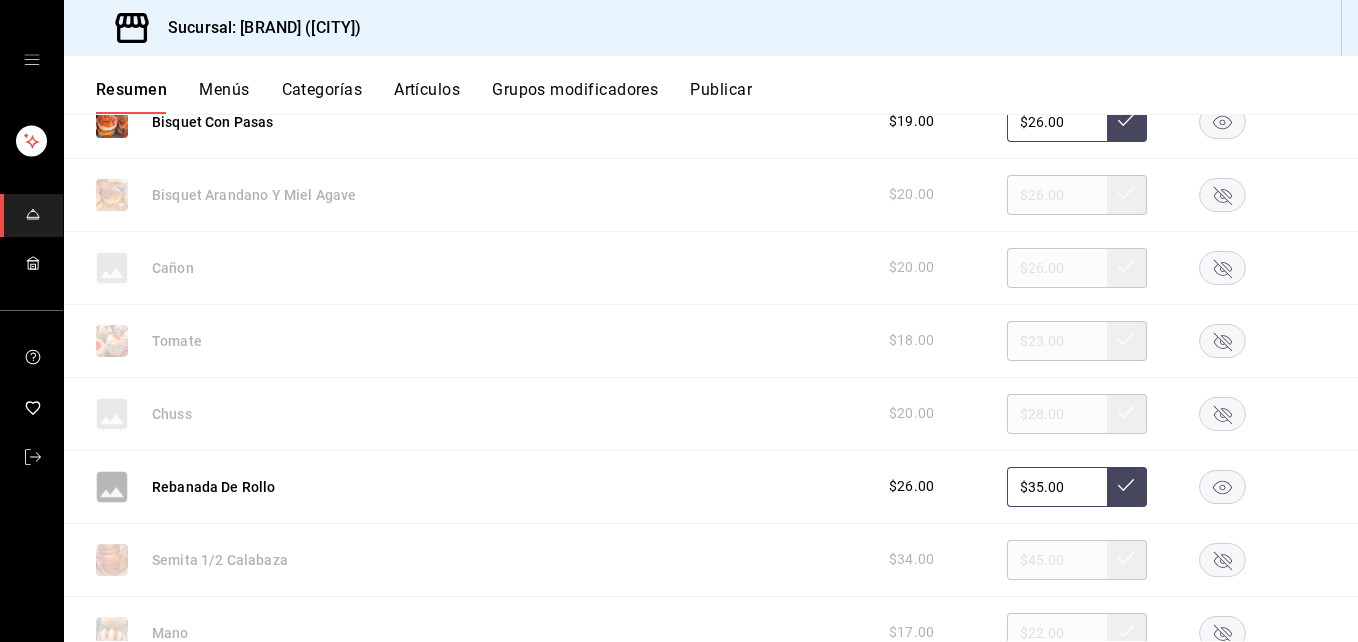 scroll, scrollTop: 3900, scrollLeft: 0, axis: vertical 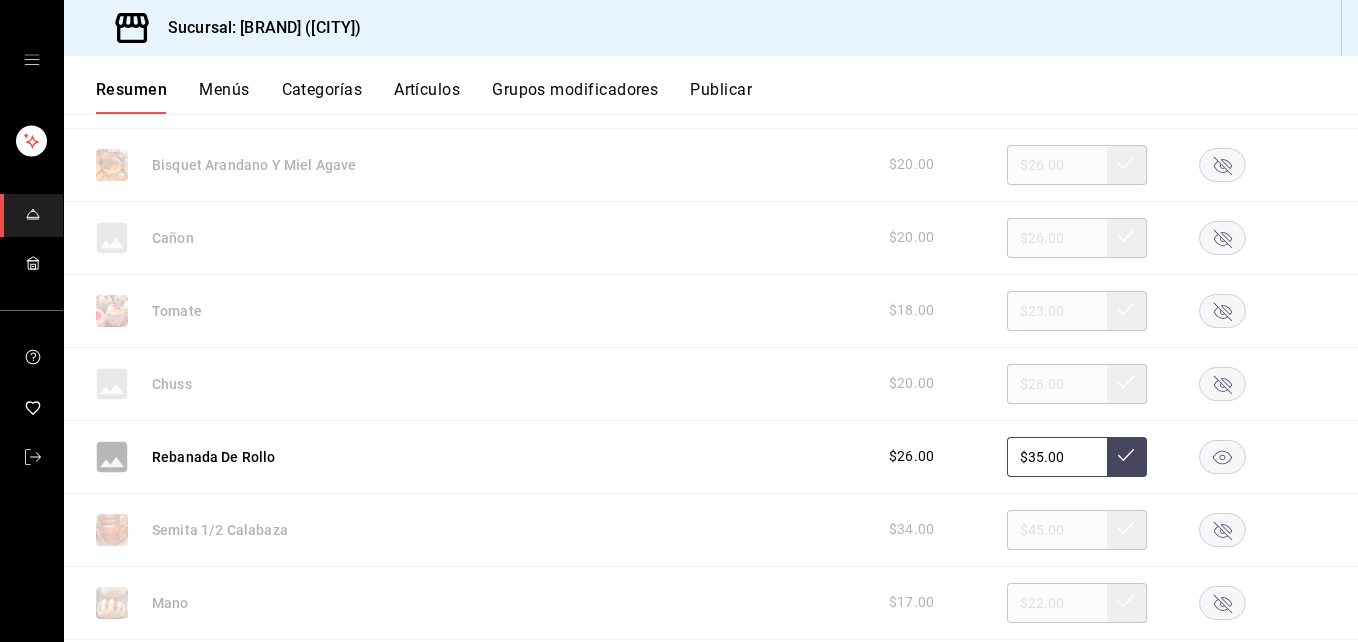 click 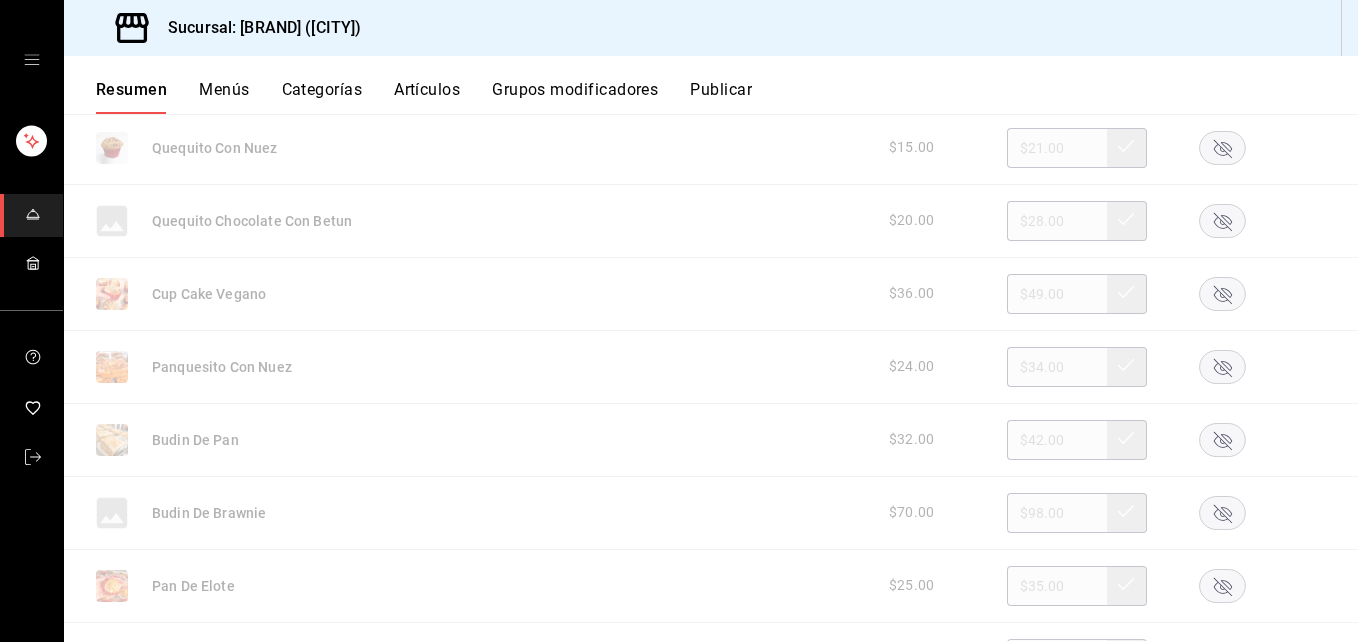 scroll, scrollTop: 1200, scrollLeft: 0, axis: vertical 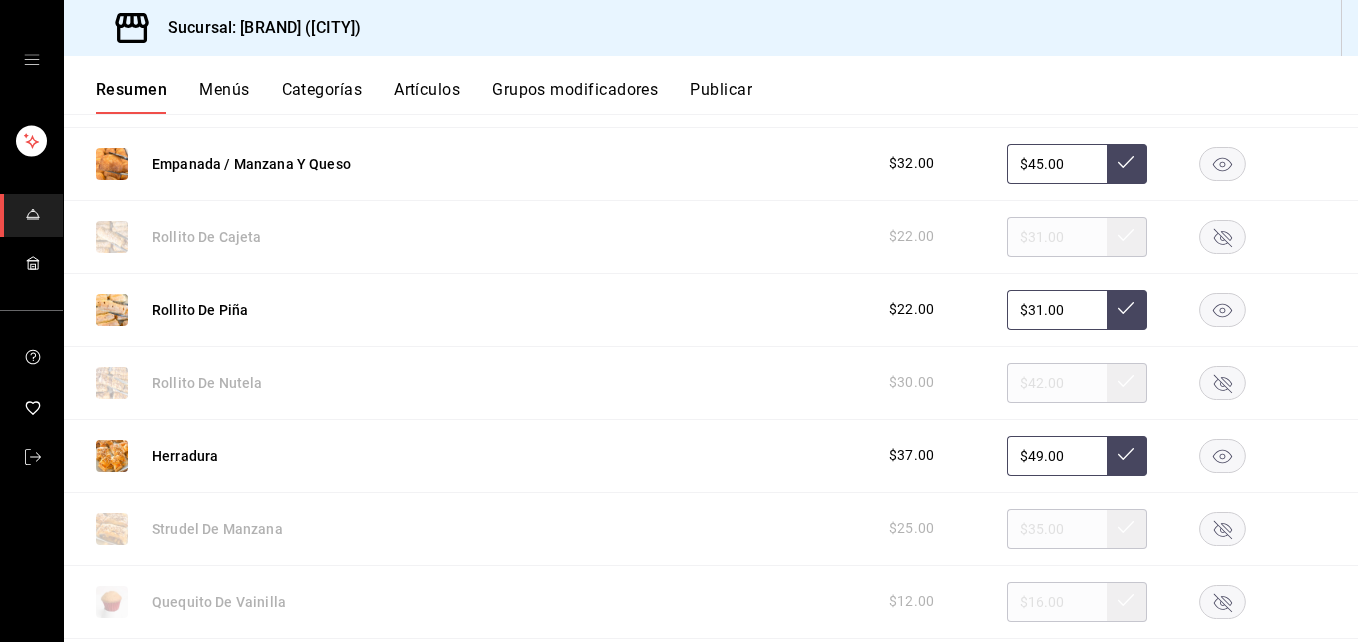 click on "Publicar" at bounding box center (721, 97) 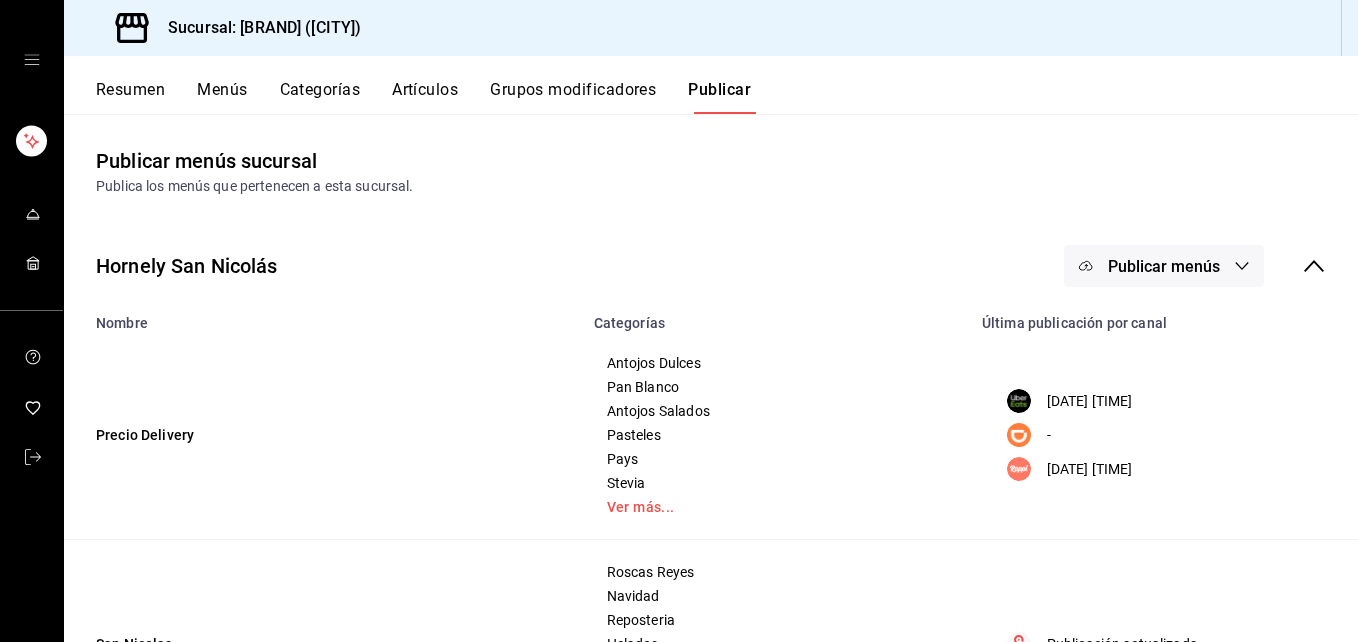 click 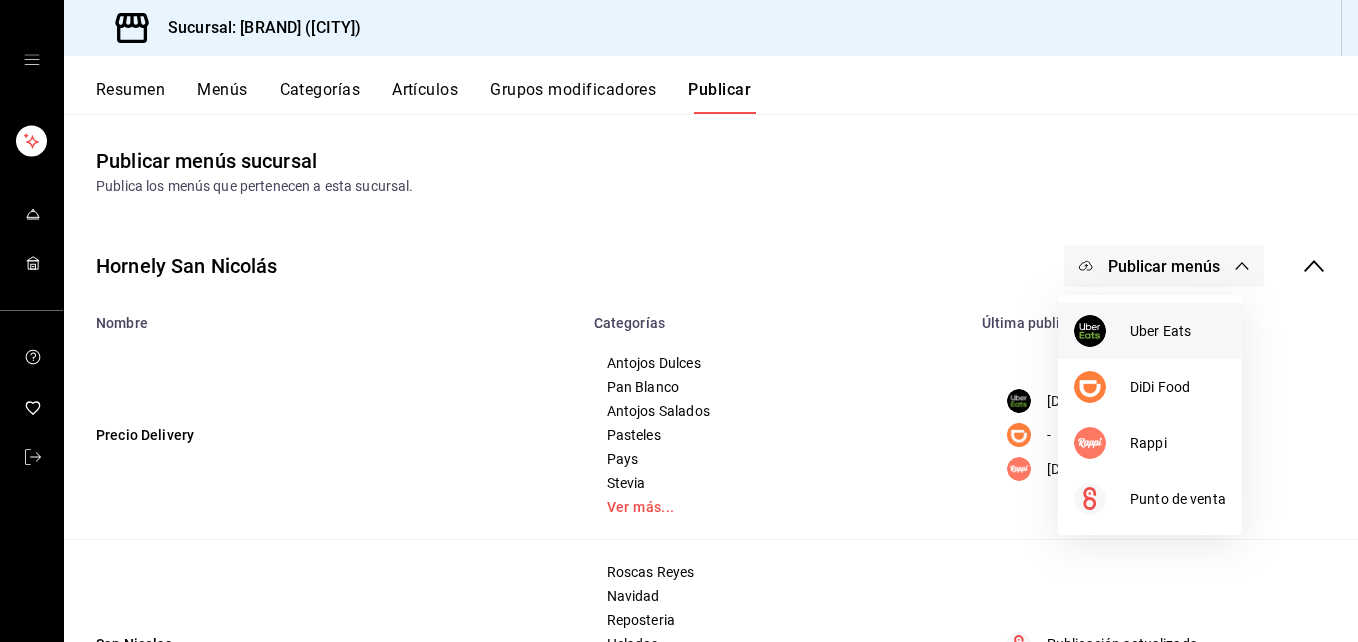 click on "Uber Eats" at bounding box center (1178, 331) 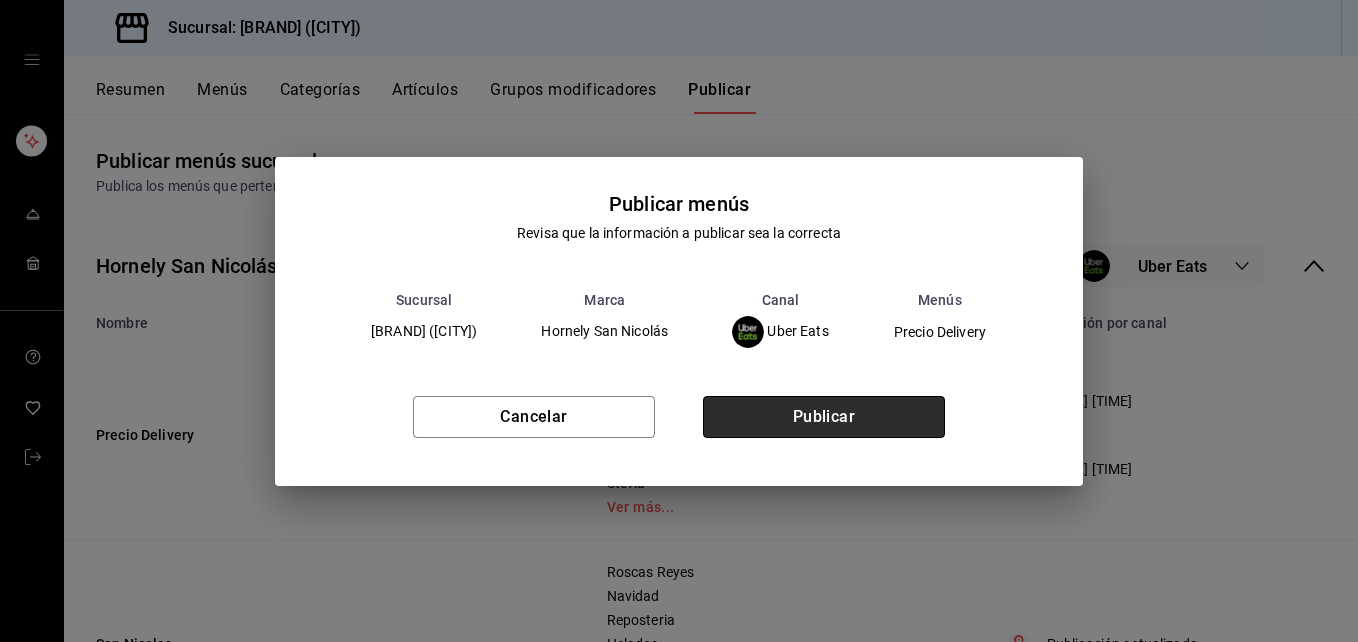 click on "Publicar" at bounding box center [824, 417] 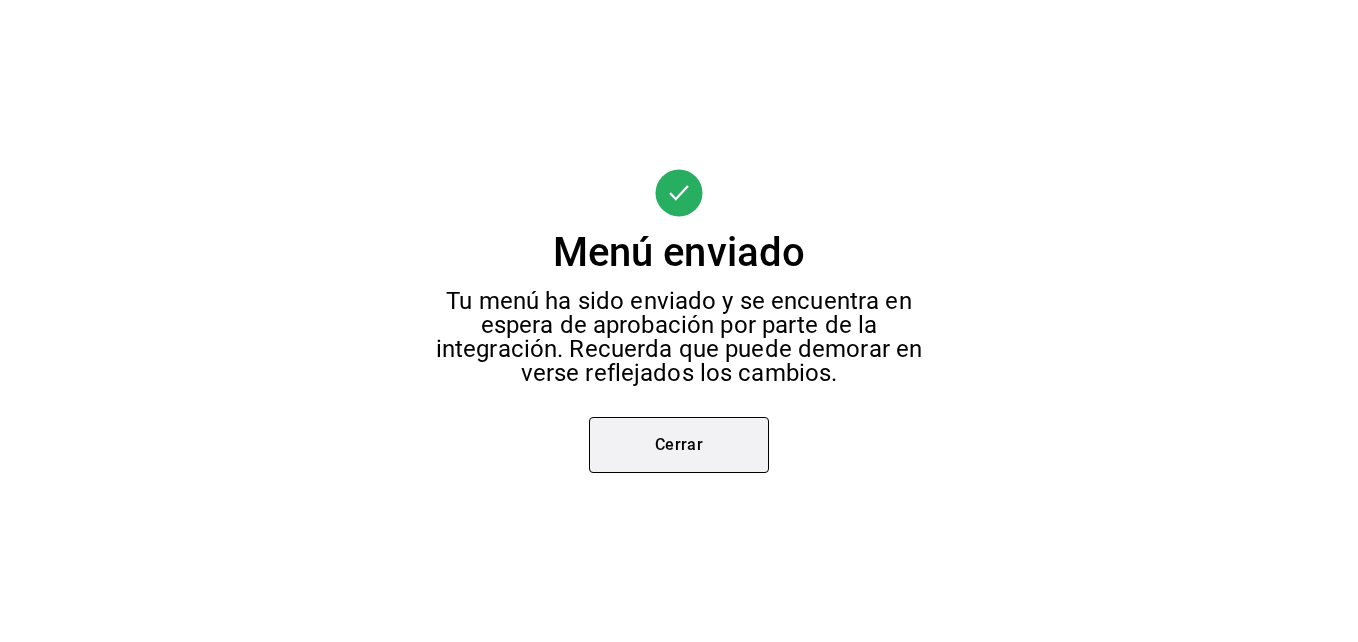 click on "Cerrar" at bounding box center [679, 445] 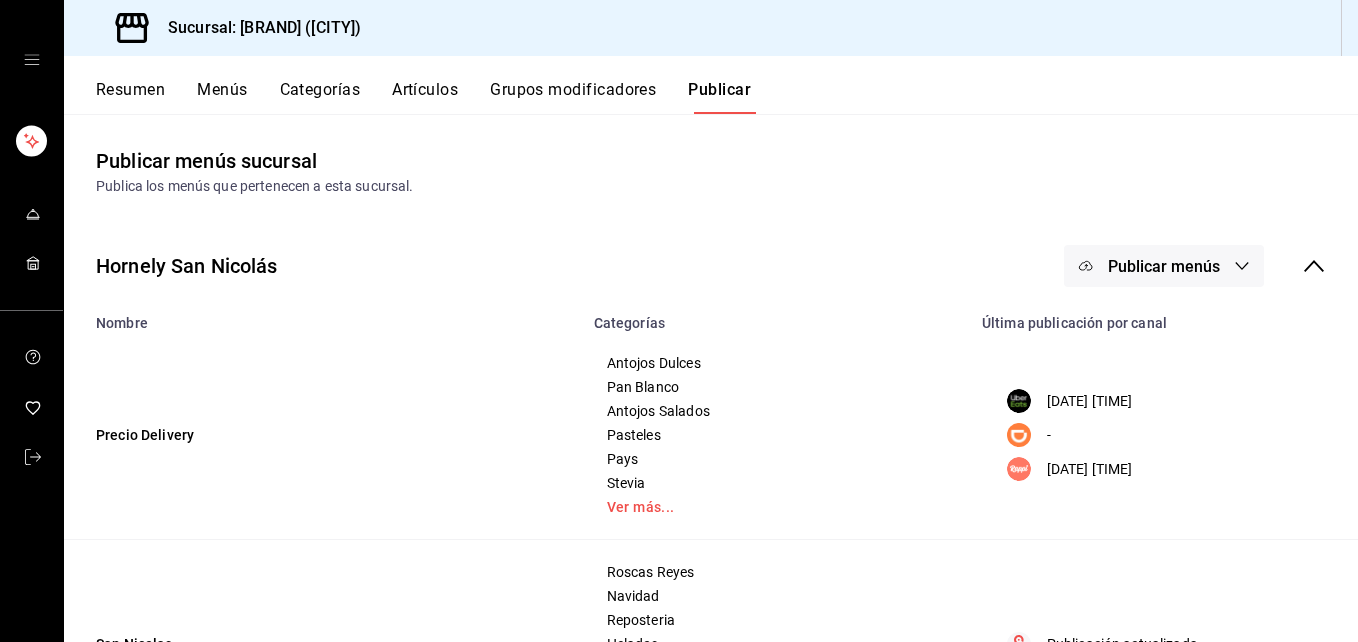 click on "Publicar menús" at bounding box center [1164, 266] 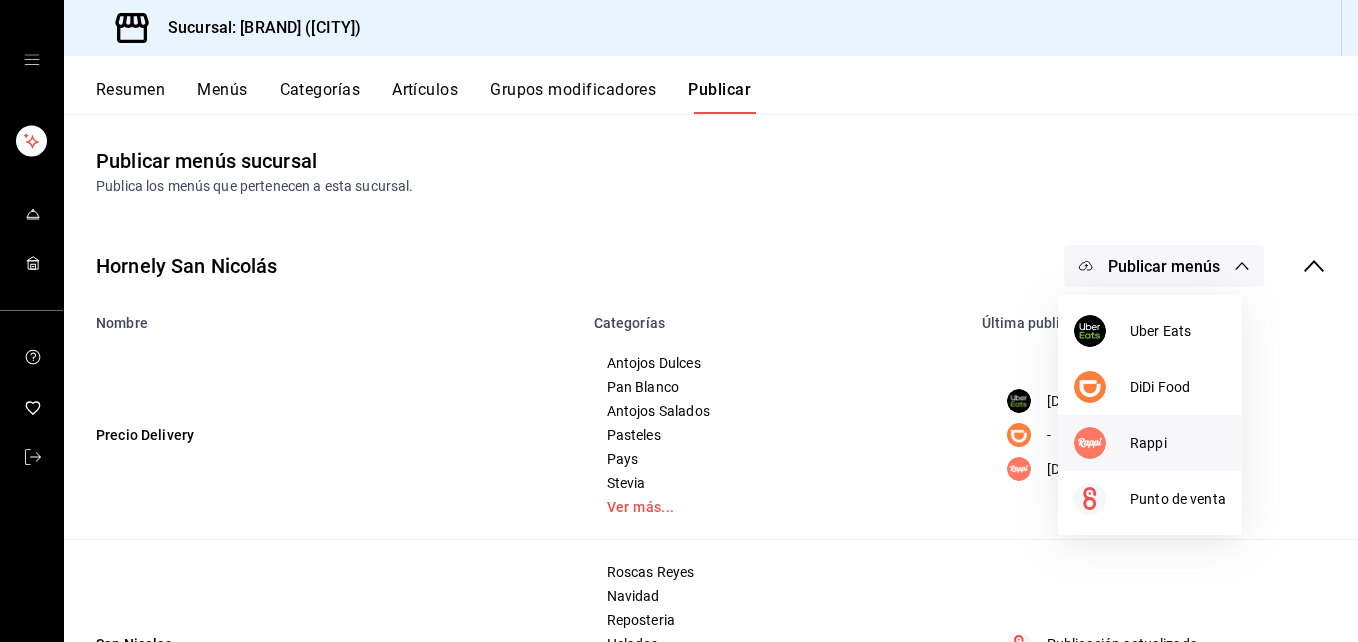 click at bounding box center (1090, 443) 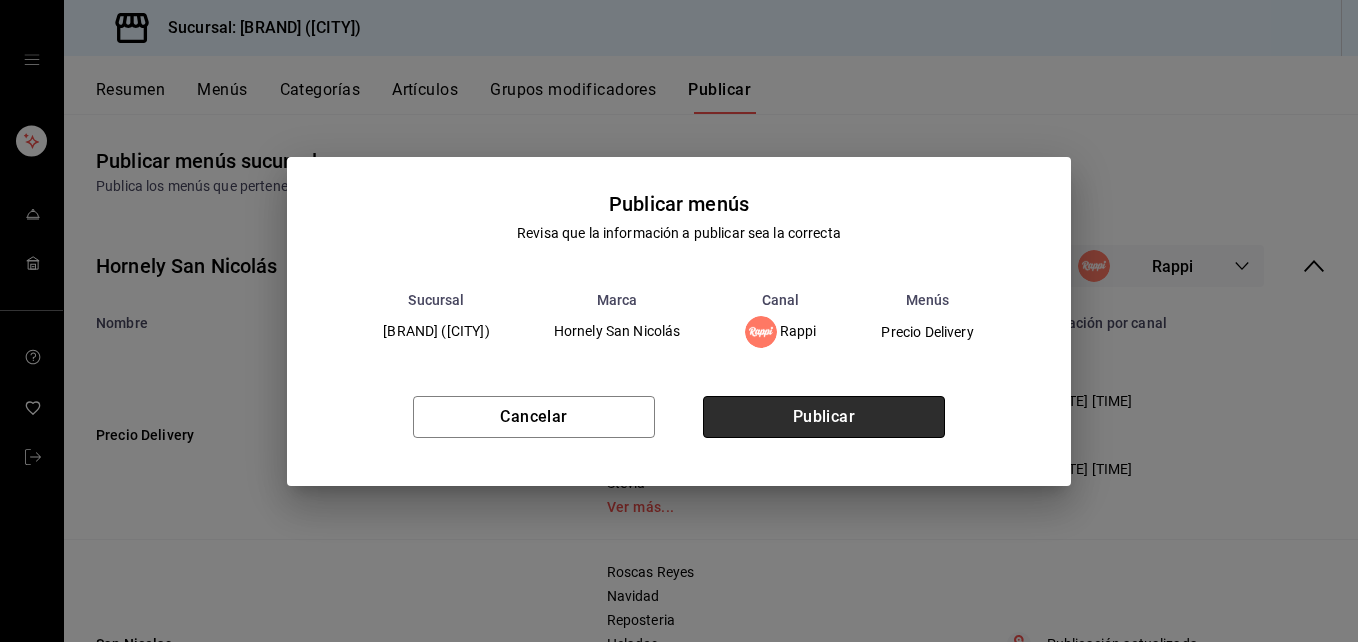 click on "Publicar" at bounding box center [824, 417] 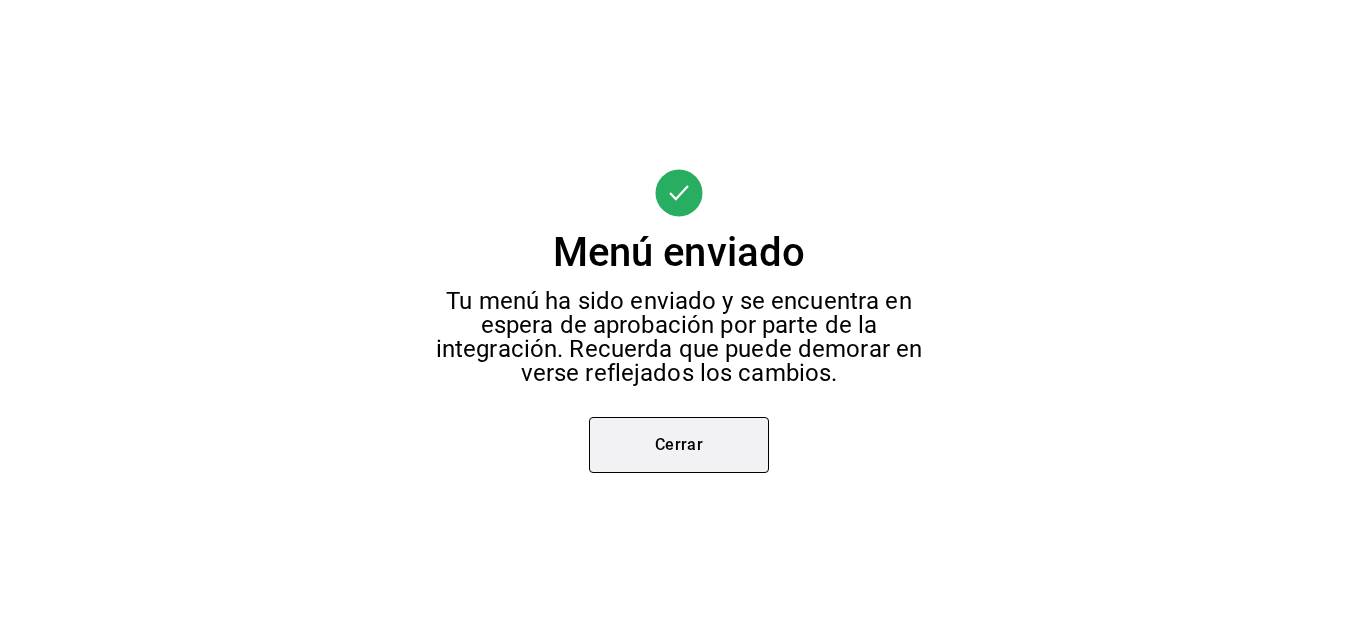 click on "Cerrar" at bounding box center (679, 445) 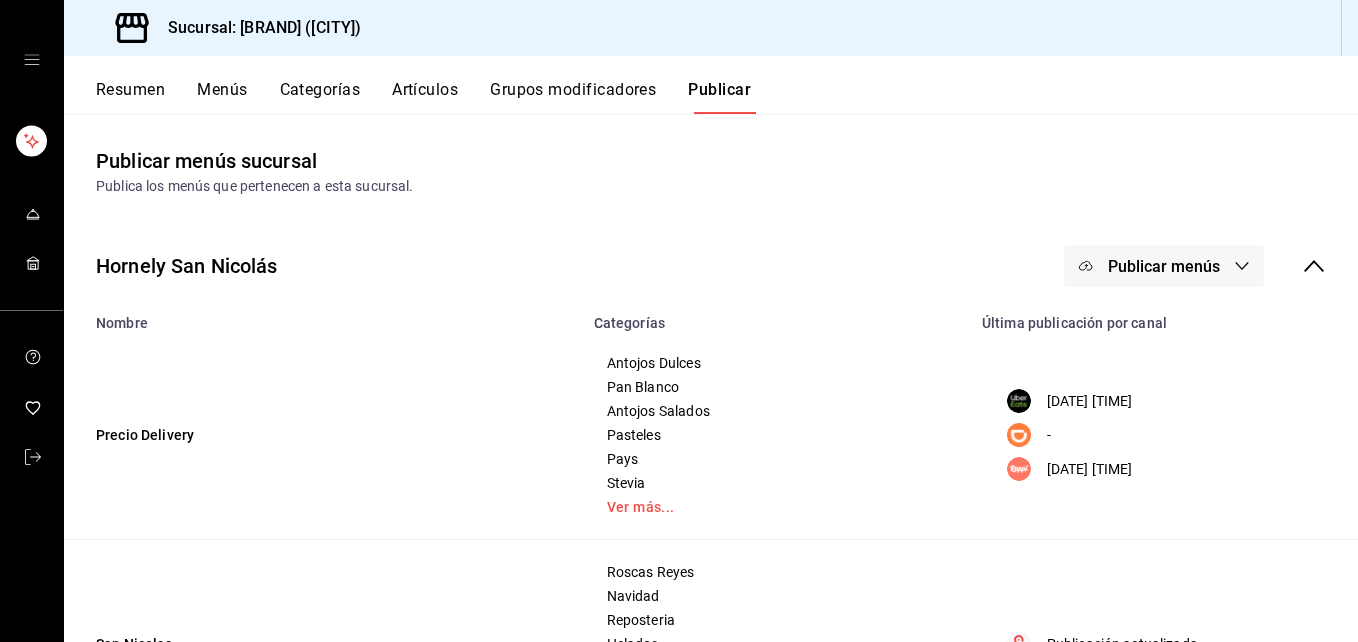 click on "Publicar menús" at bounding box center [1164, 266] 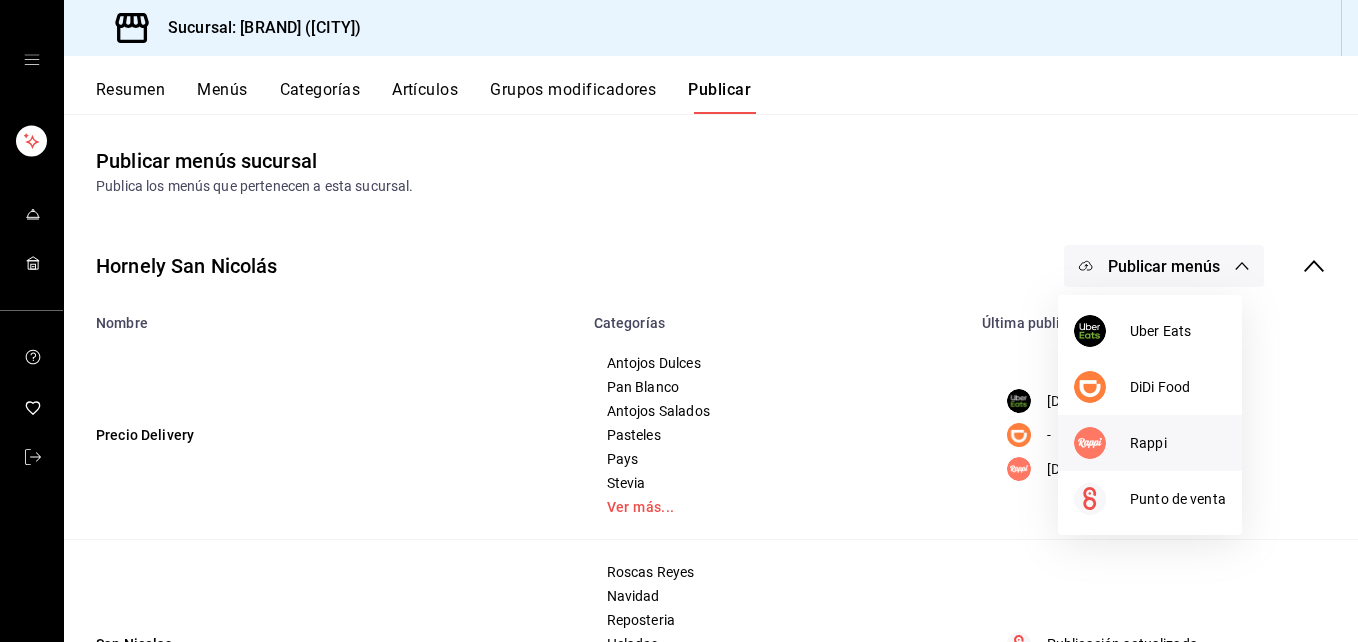 click at bounding box center (1090, 443) 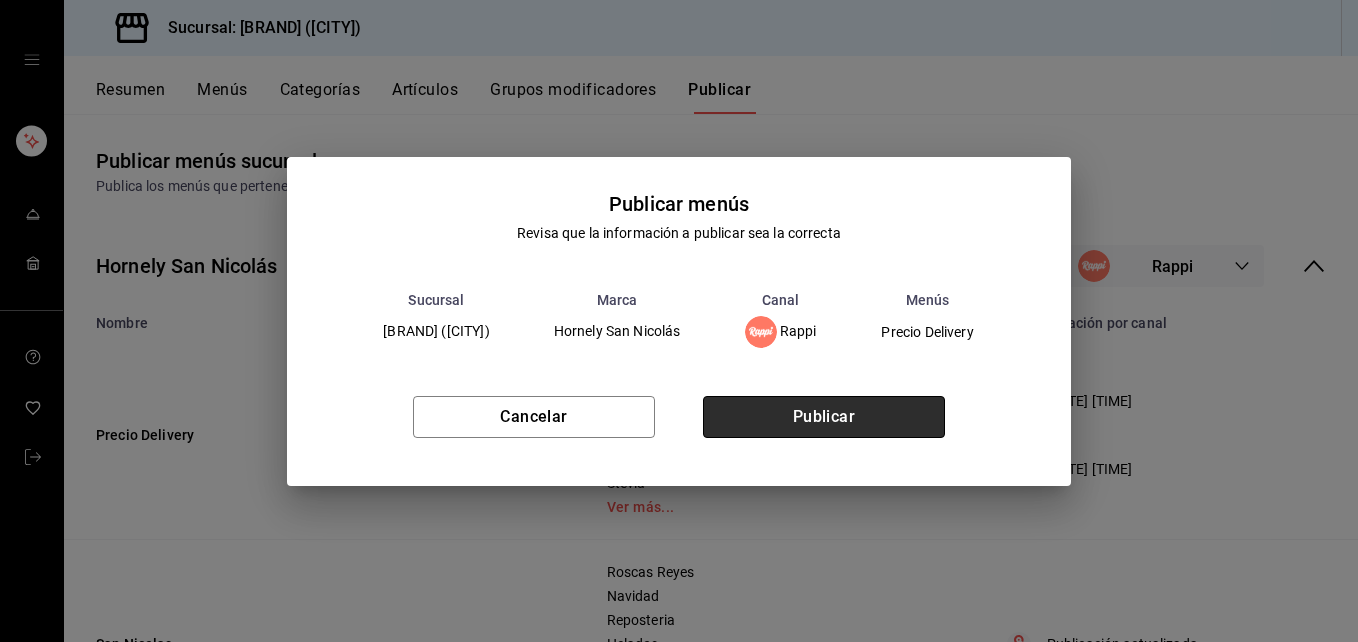 click on "Publicar" at bounding box center (824, 417) 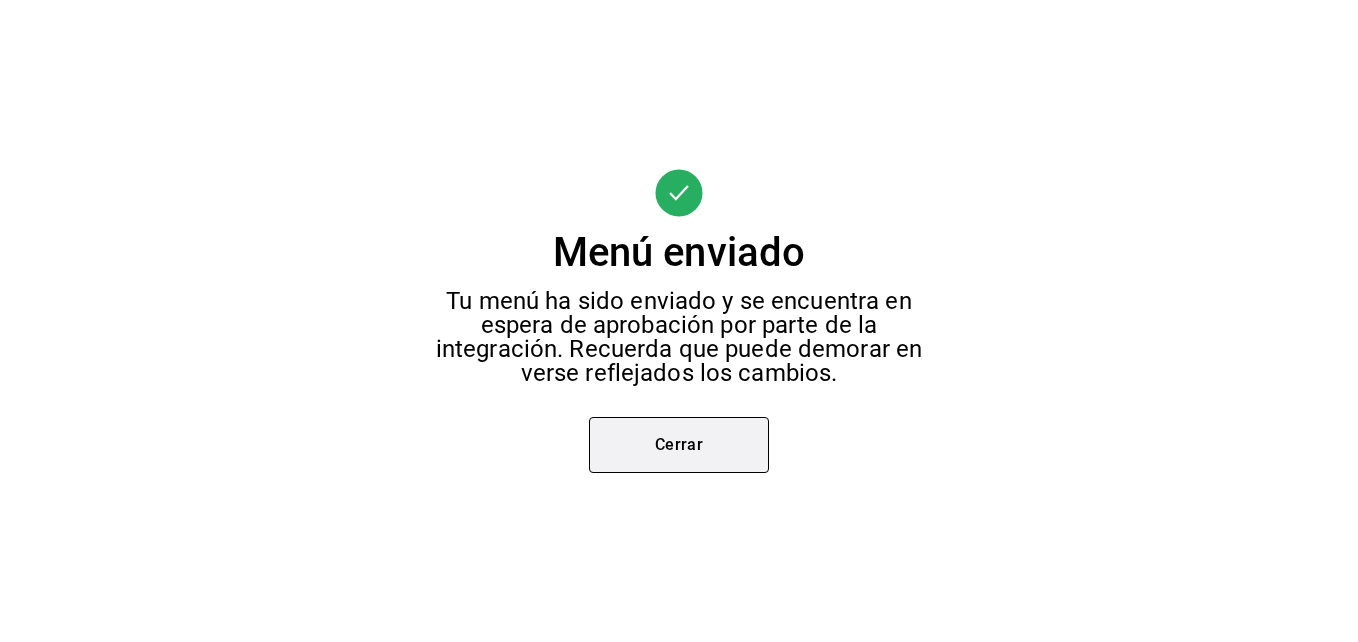 click on "Cerrar" at bounding box center (679, 445) 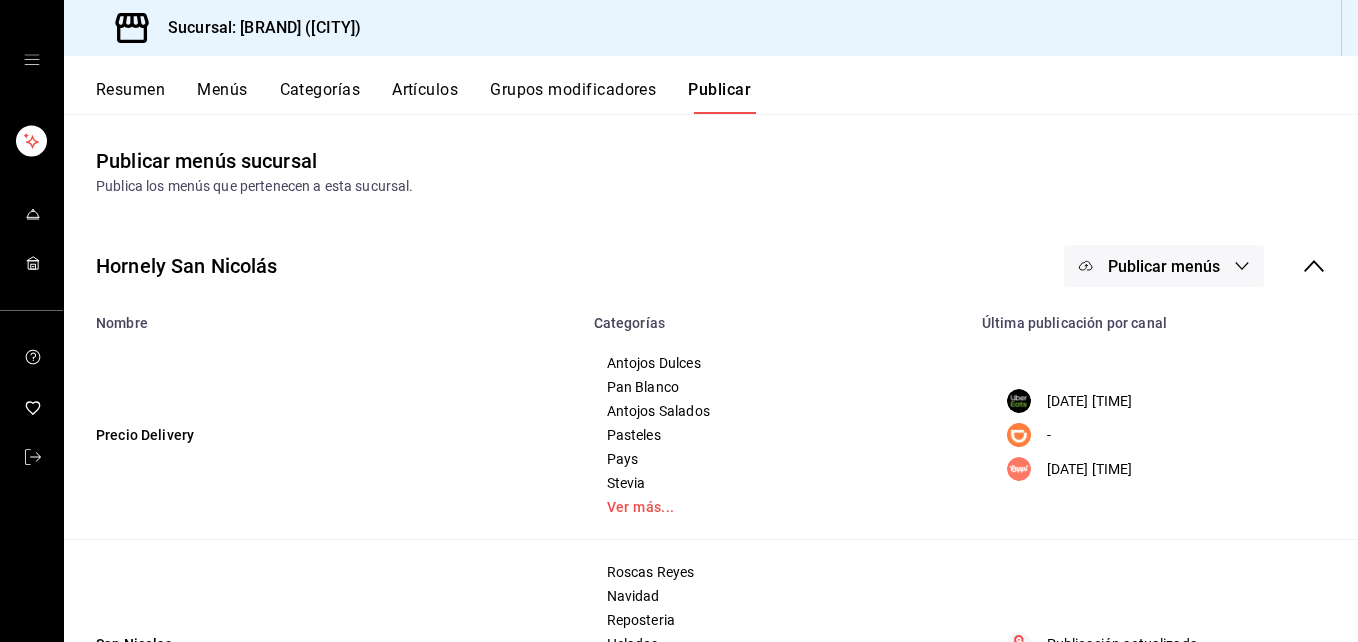 click on "Publicar menús" at bounding box center [1164, 266] 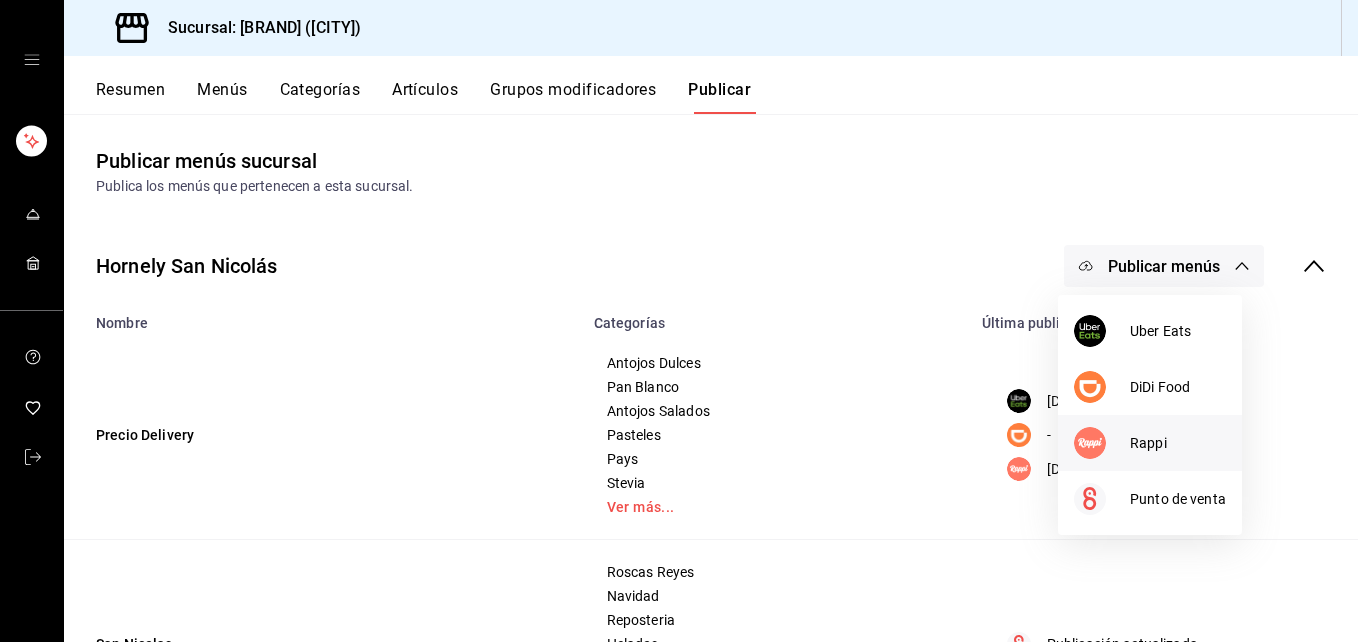 click at bounding box center (1090, 443) 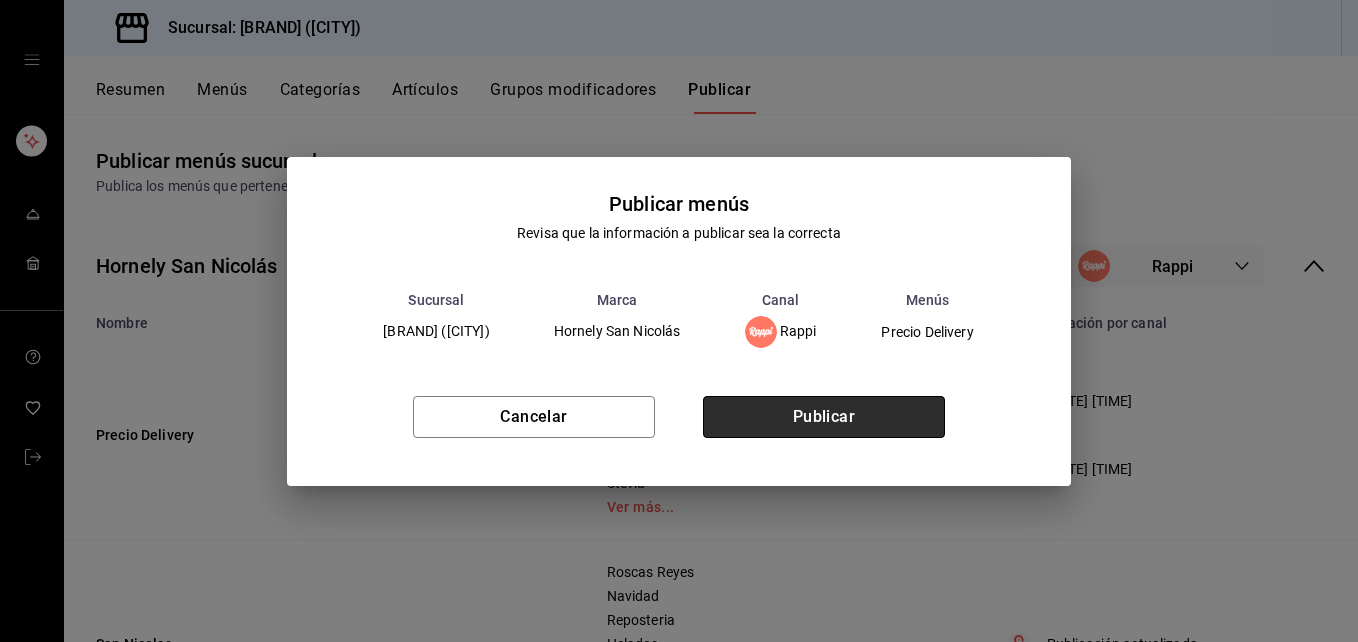click on "Publicar" at bounding box center (824, 417) 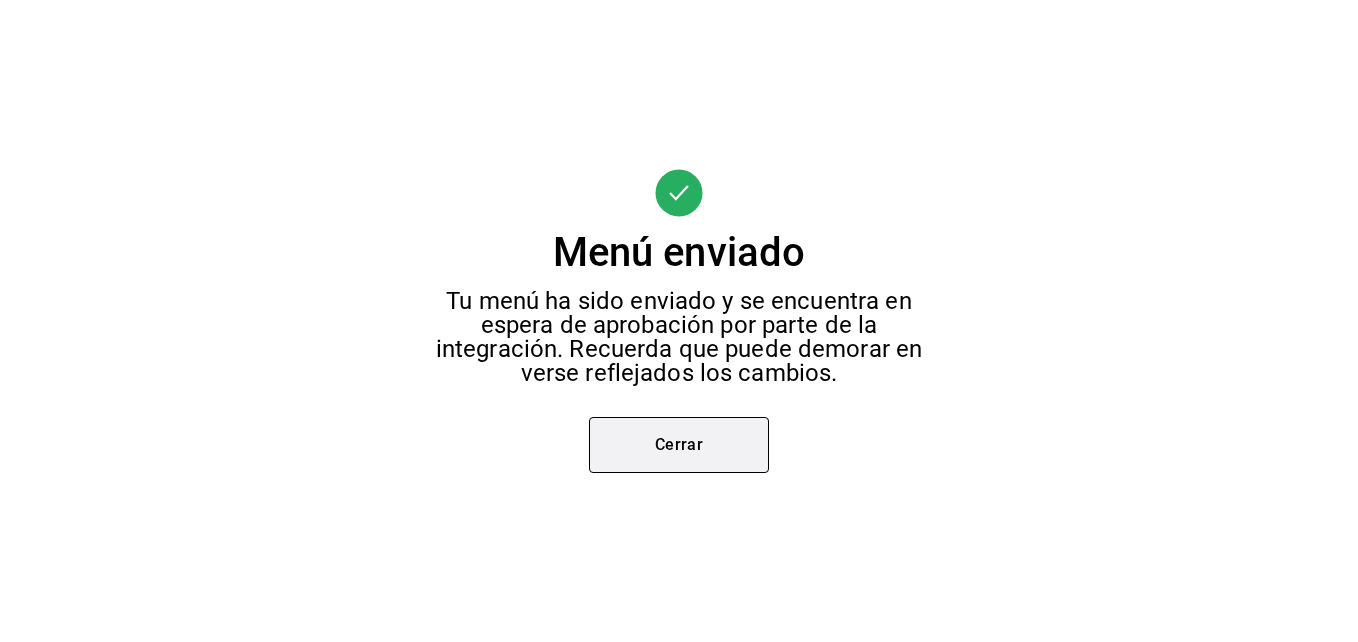 click on "Cerrar" at bounding box center (679, 445) 